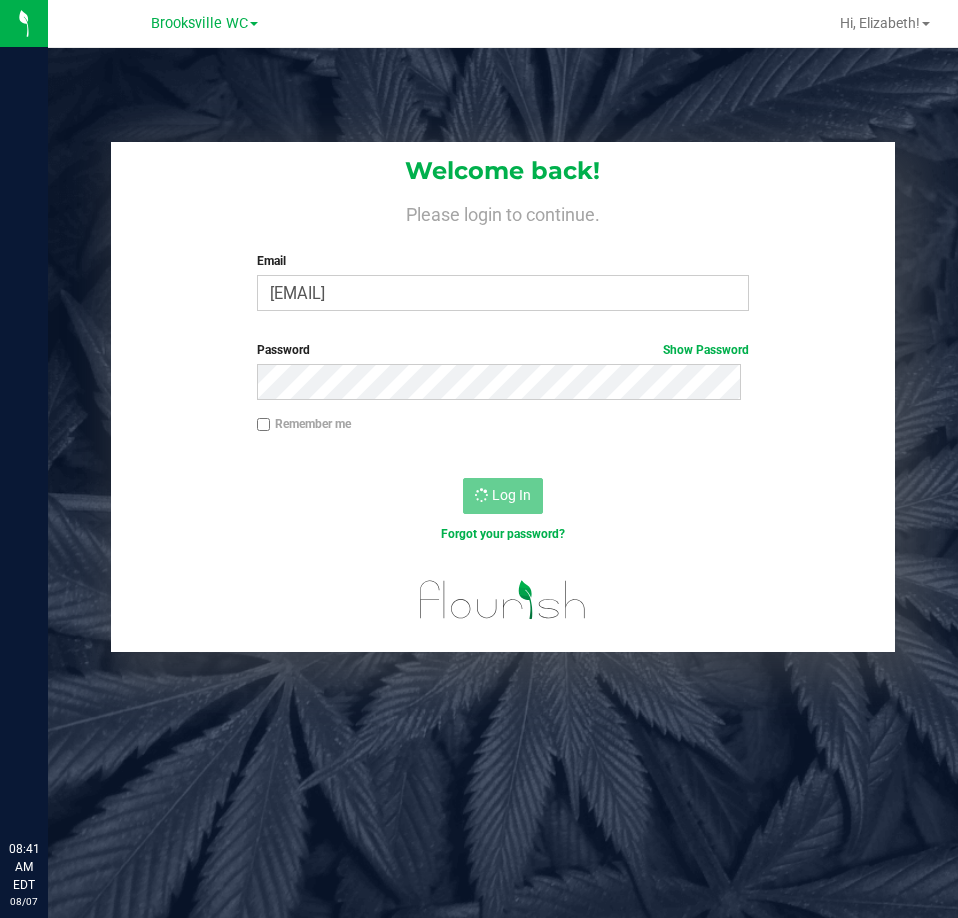scroll, scrollTop: 0, scrollLeft: 0, axis: both 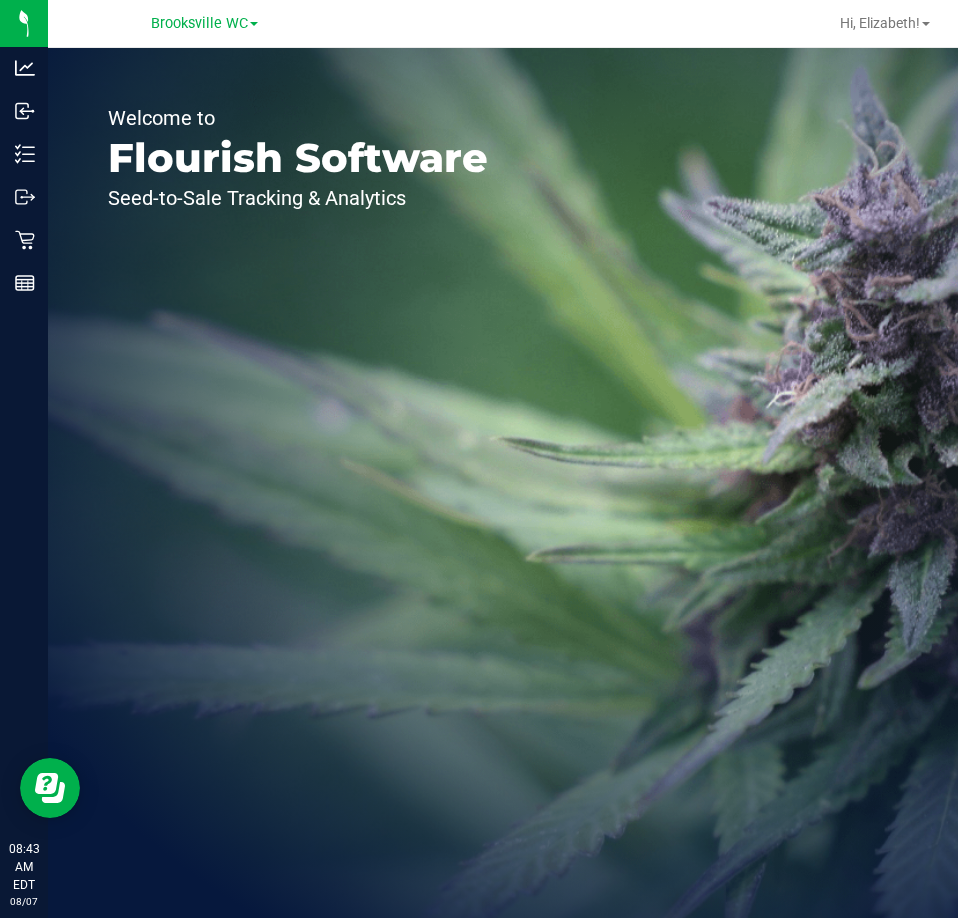 drag, startPoint x: 526, startPoint y: 357, endPoint x: 924, endPoint y: 357, distance: 398 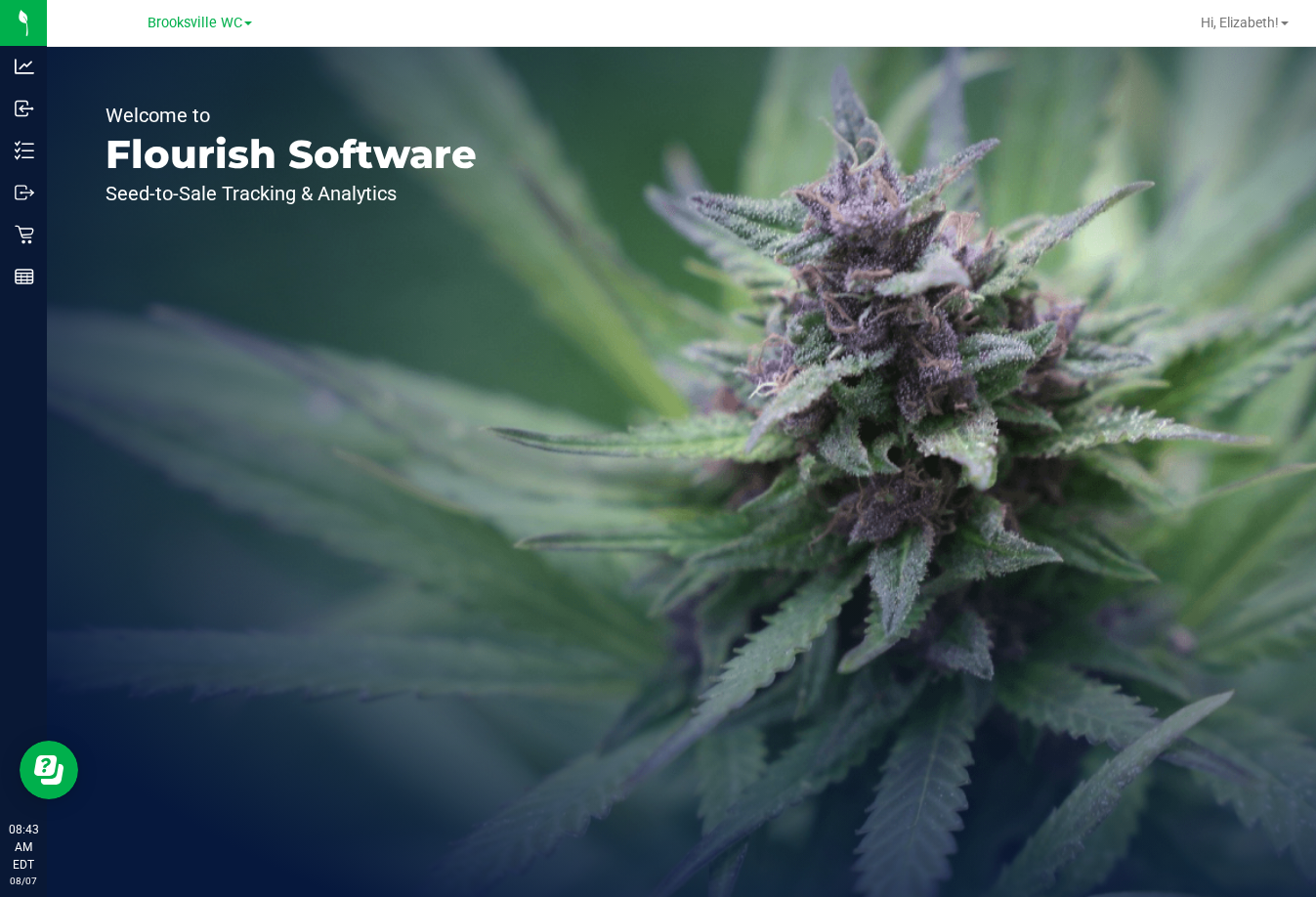 click on "Welcome to   Flourish Software   Seed-to-Sale Tracking & Analytics" at bounding box center [291, 472] 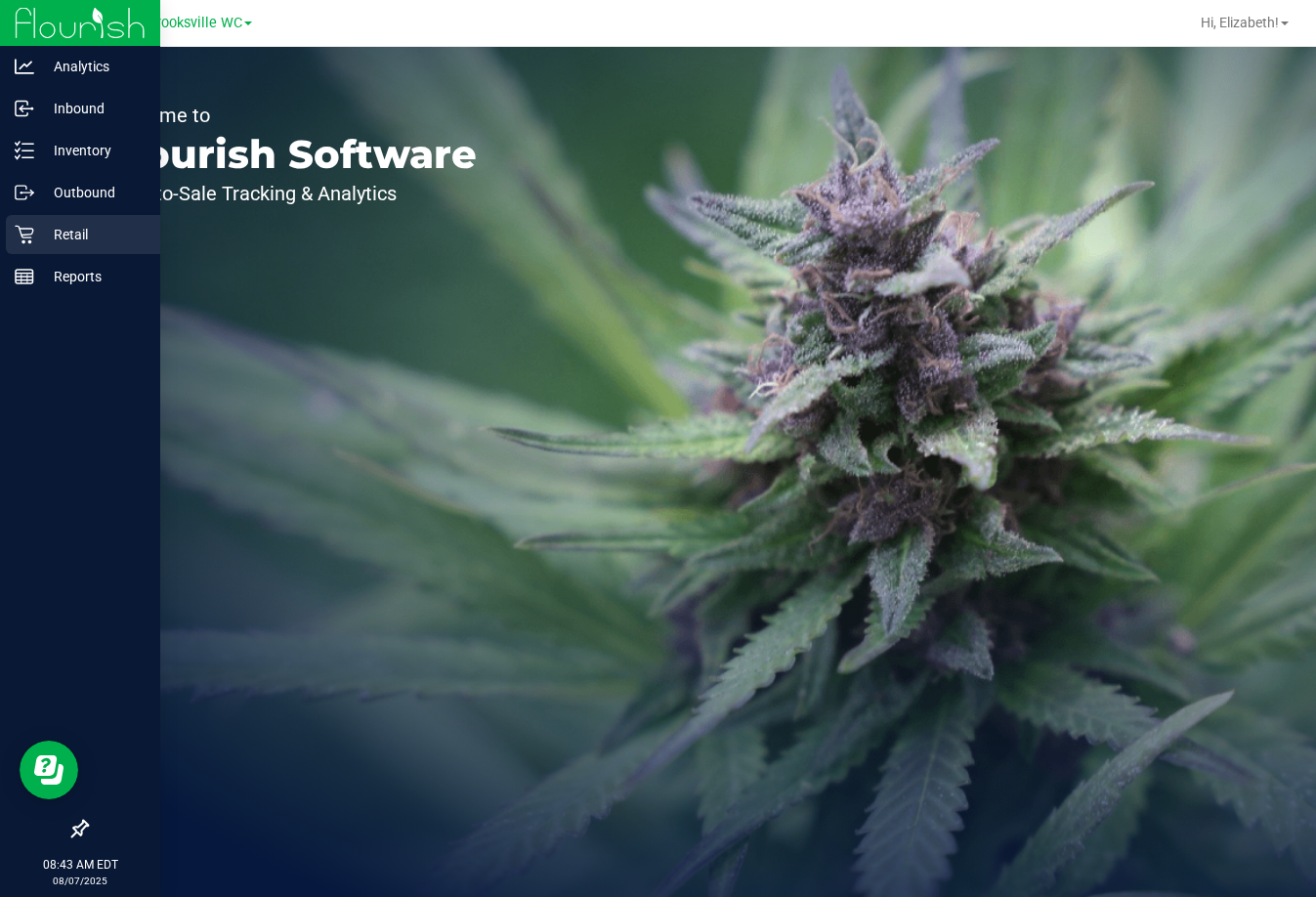 click on "Retail" at bounding box center (93, 235) 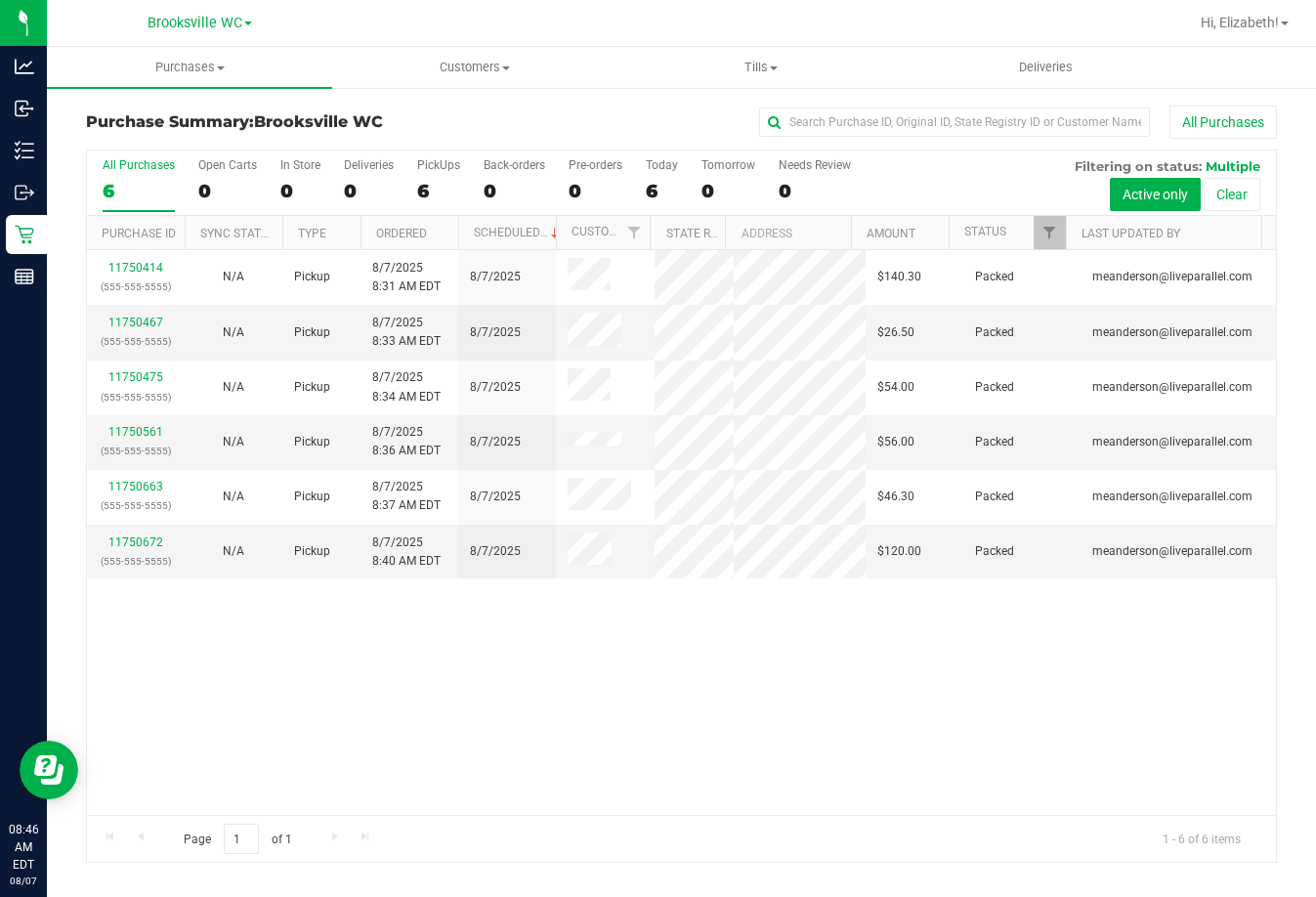 click on "All Purchases
6
Open Carts
0
In Store
0
Deliveries
0
PickUps
6
Back-orders
0
Pre-orders
0
Today
6
Tomorrow
0" at bounding box center (681, 506) 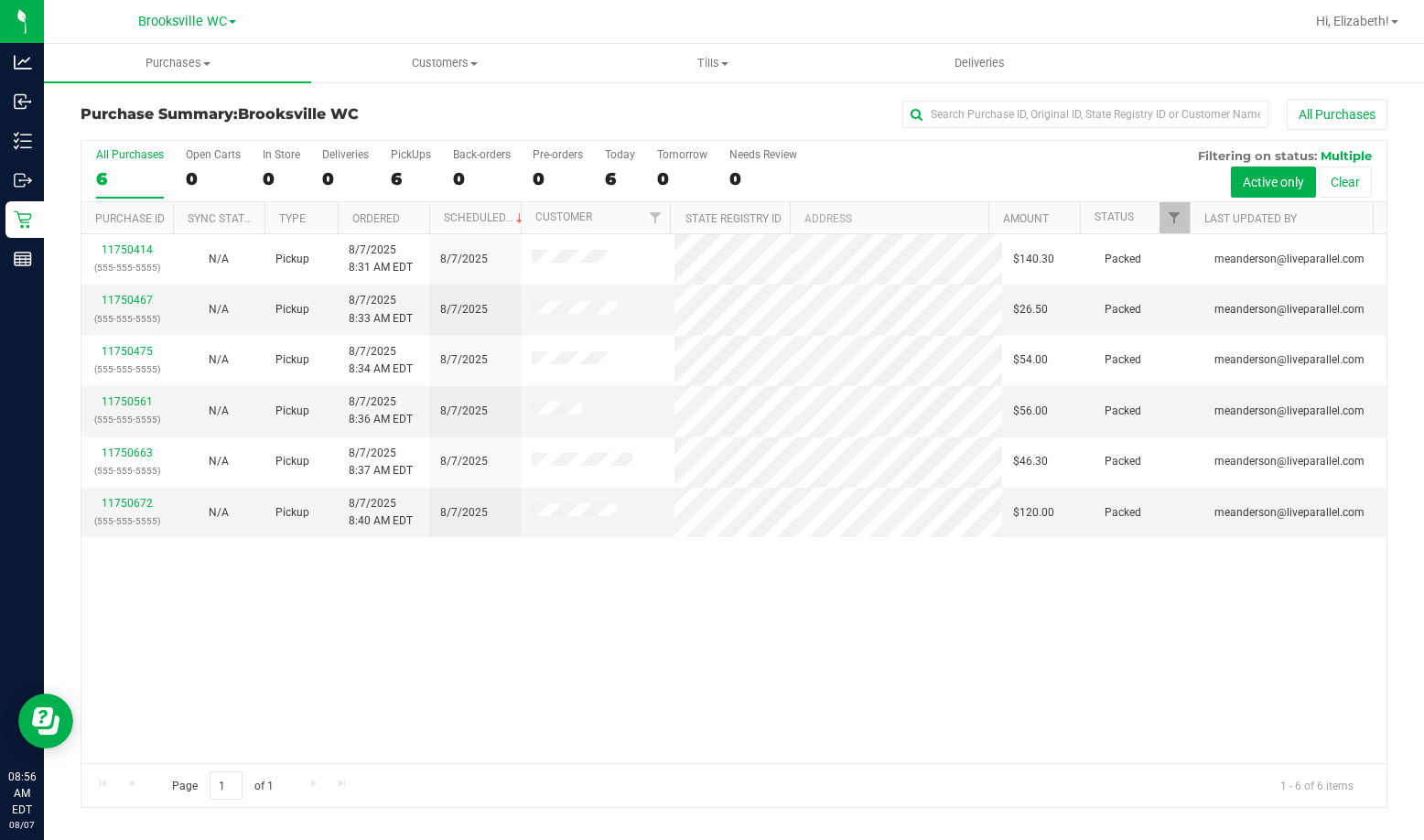 click on "All Purchases" at bounding box center (952, 114) 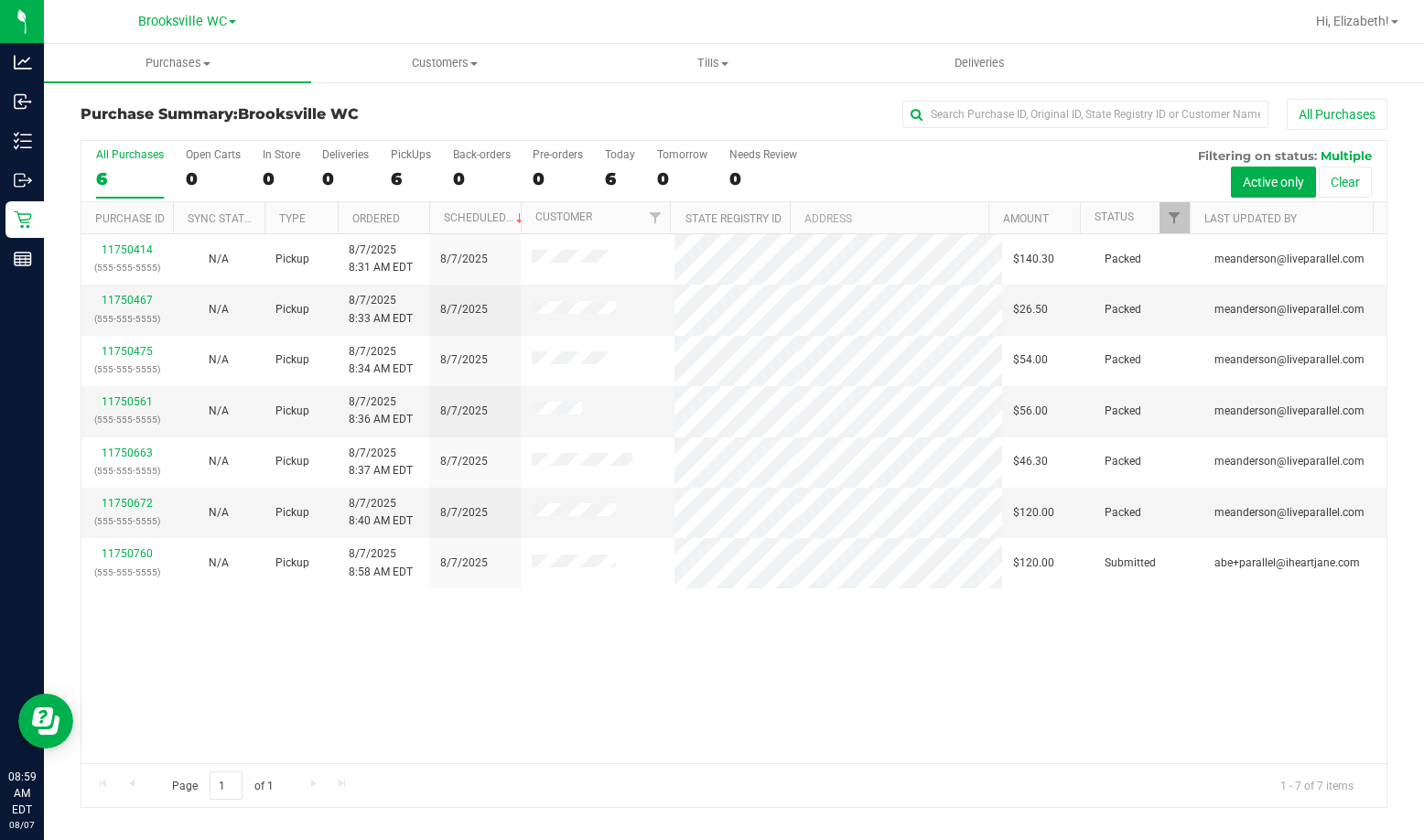 click on "Purchase Summary:
Brooksville WC
All Purchases
All Purchases
6
Open Carts
0
In Store
0
Deliveries
0
PickUps
6
Back-orders
0" at bounding box center (734, 453) 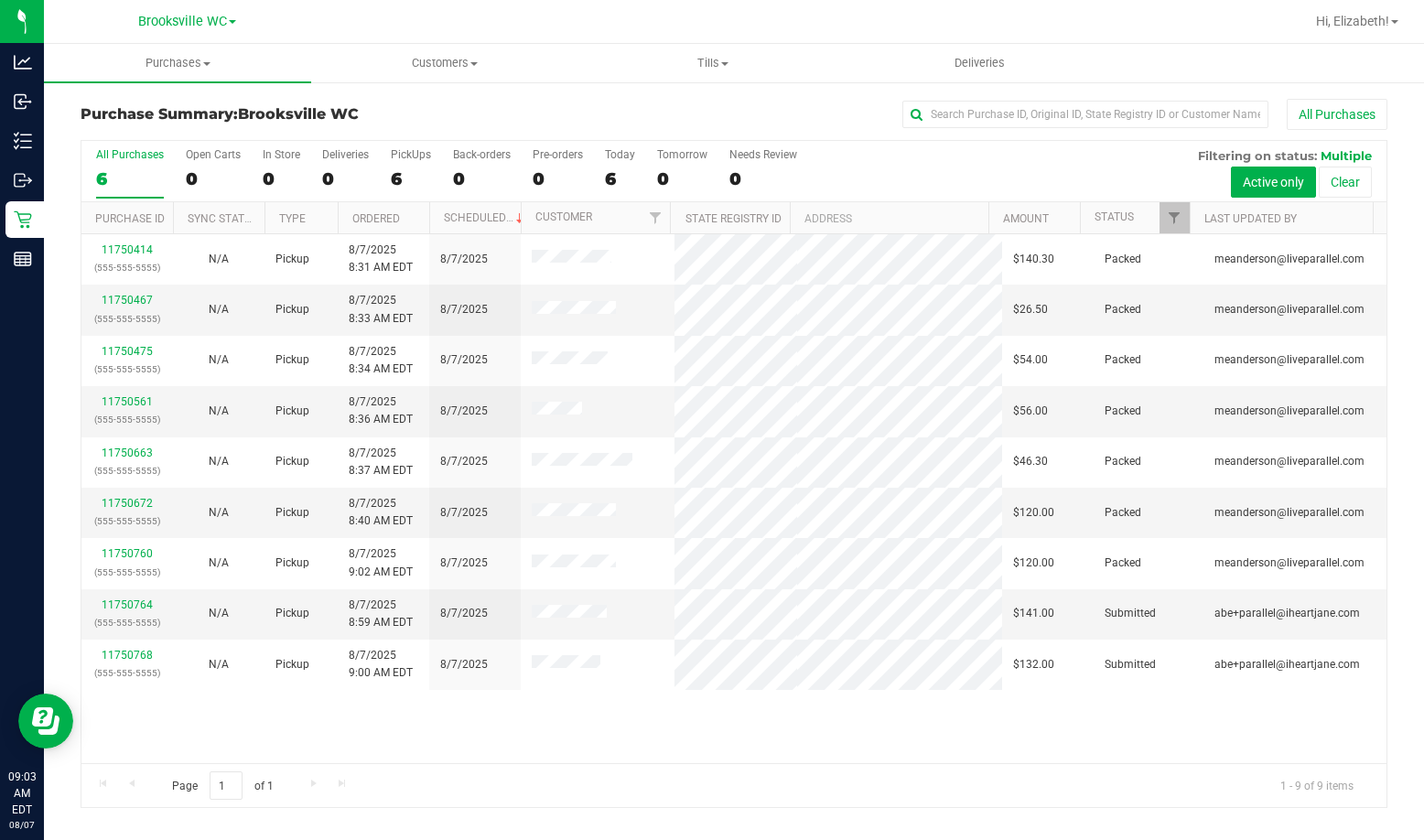 click on "Purchase Summary:
Brooksville WC
All Purchases" at bounding box center [734, 119] 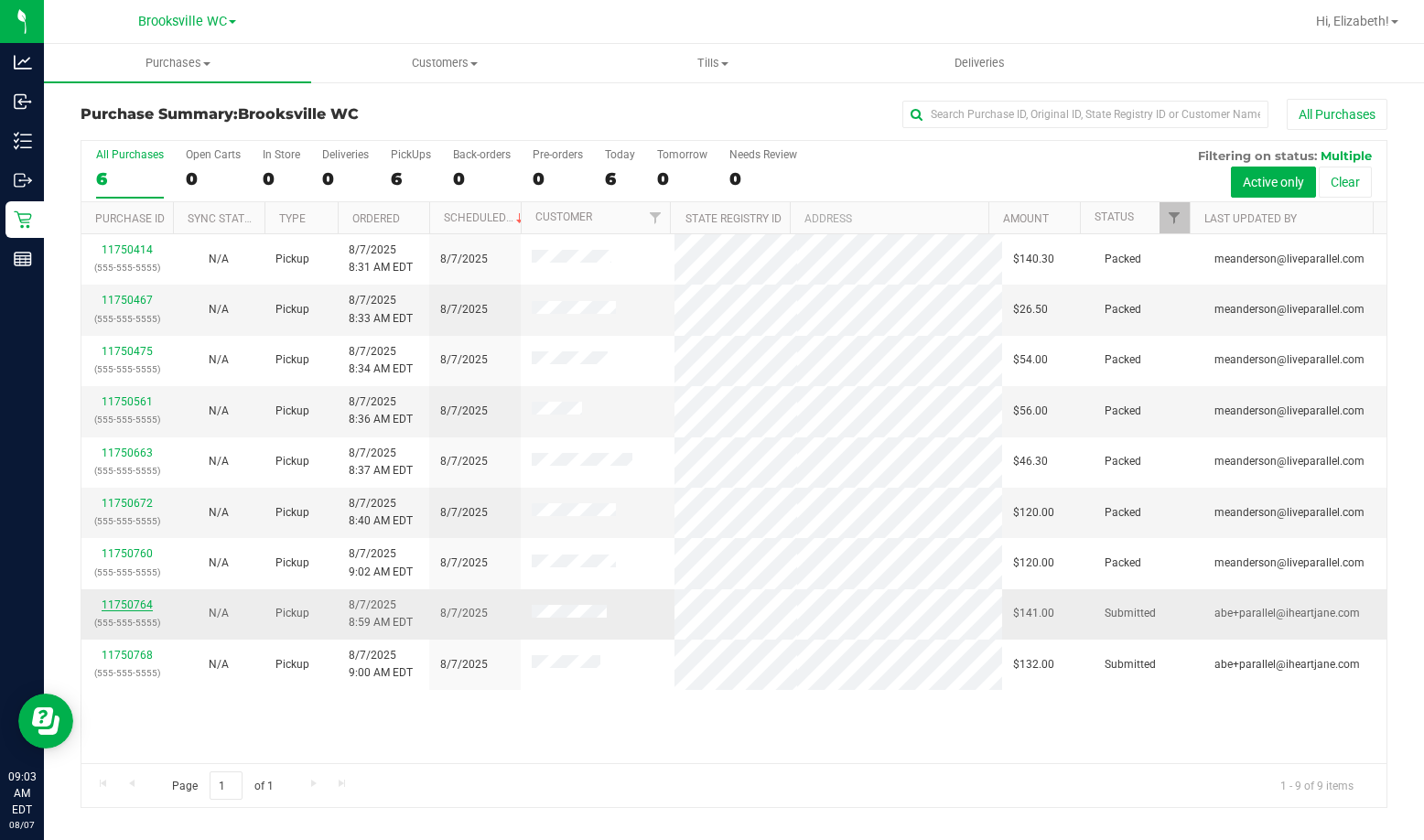 click on "11750764" at bounding box center [127, 605] 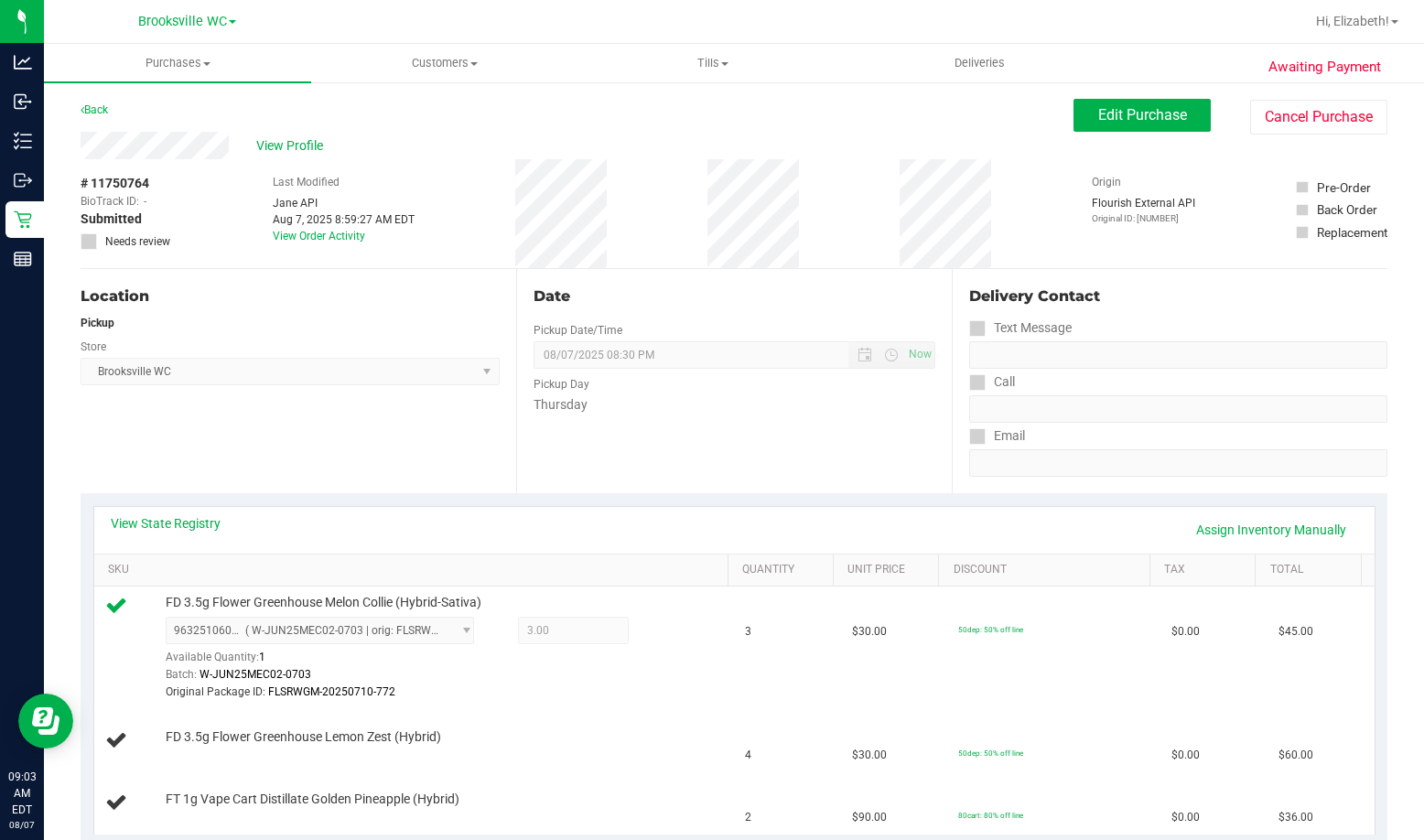 click on "Back" at bounding box center [94, 110] 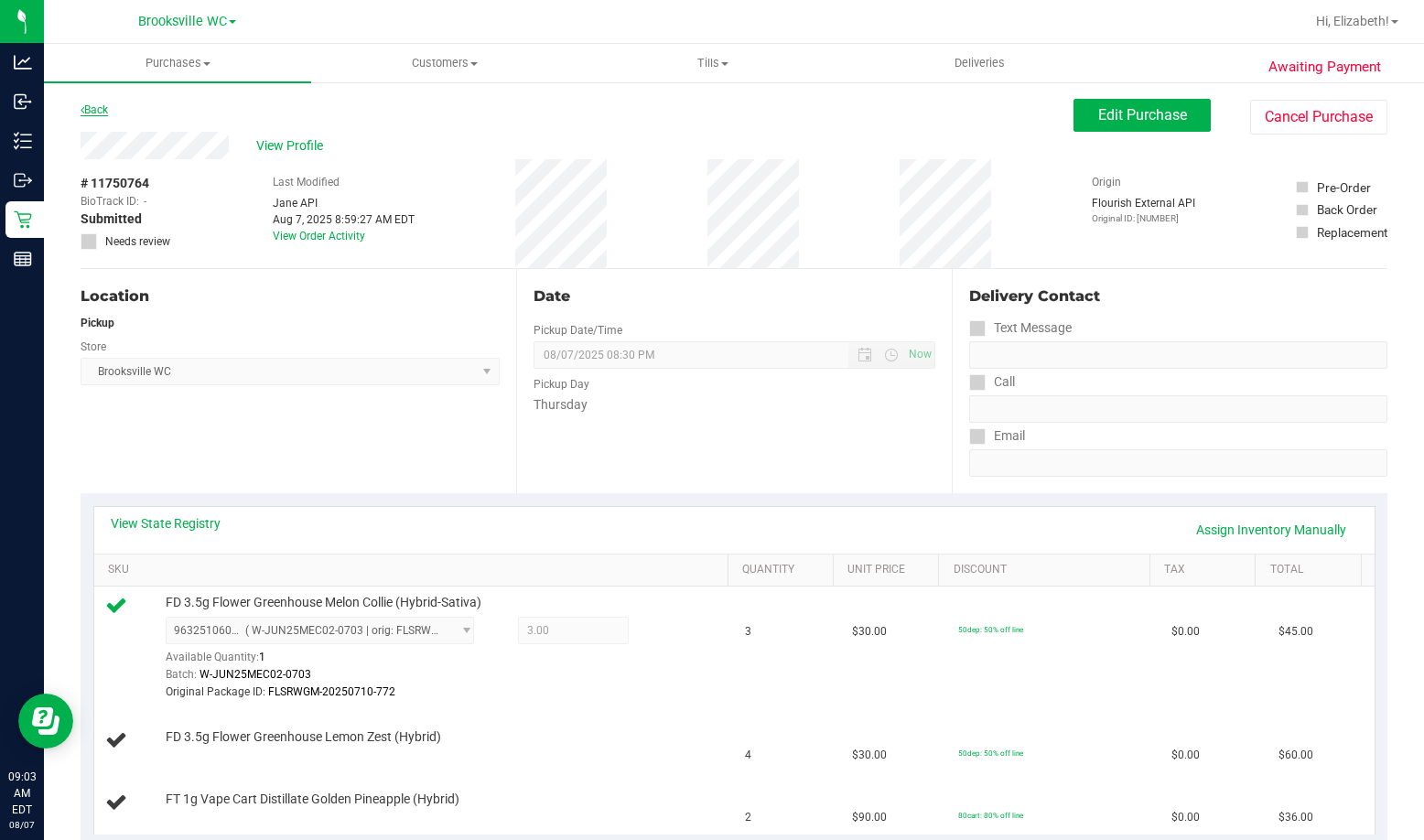 click on "Back" at bounding box center [94, 110] 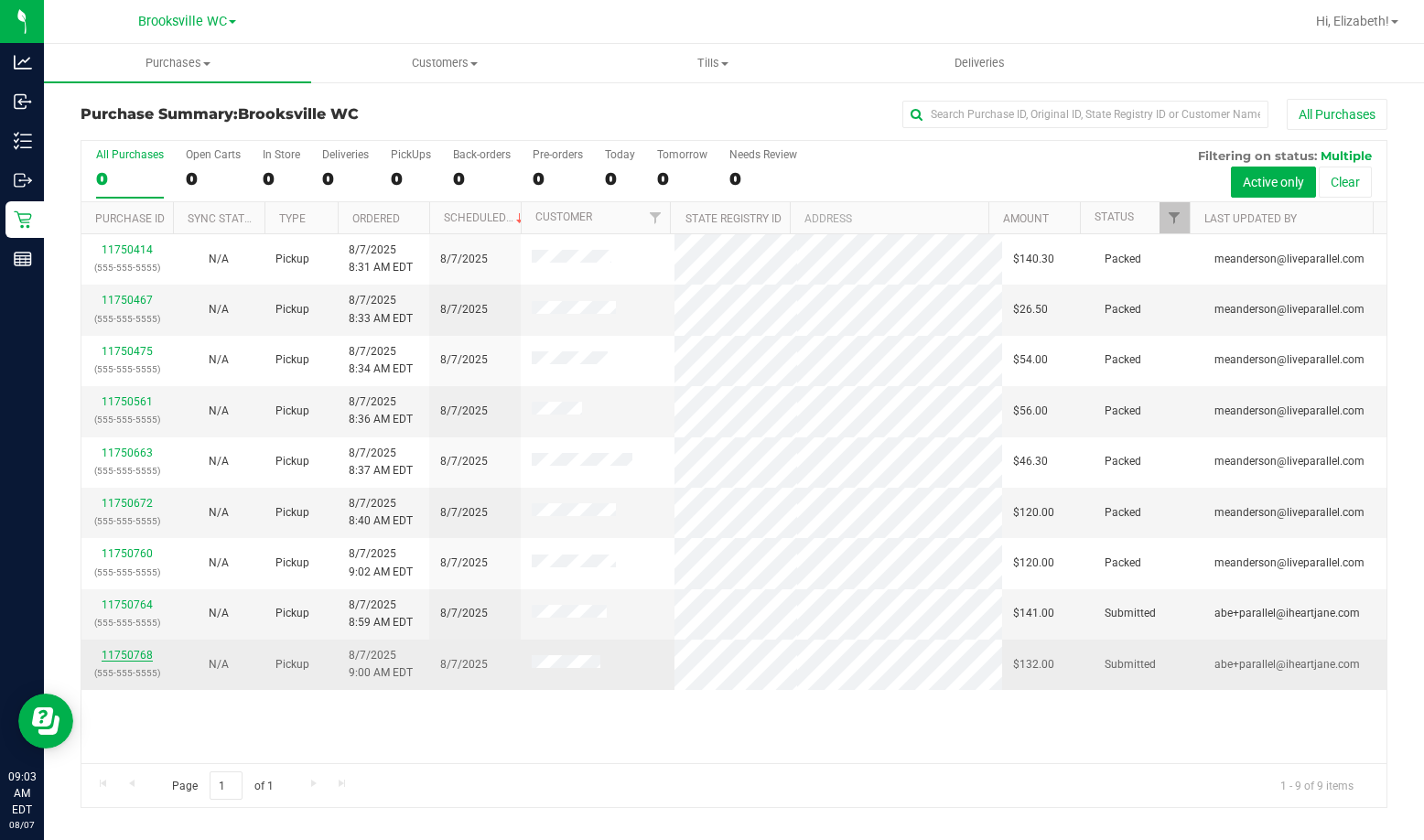click on "11750768" at bounding box center [127, 655] 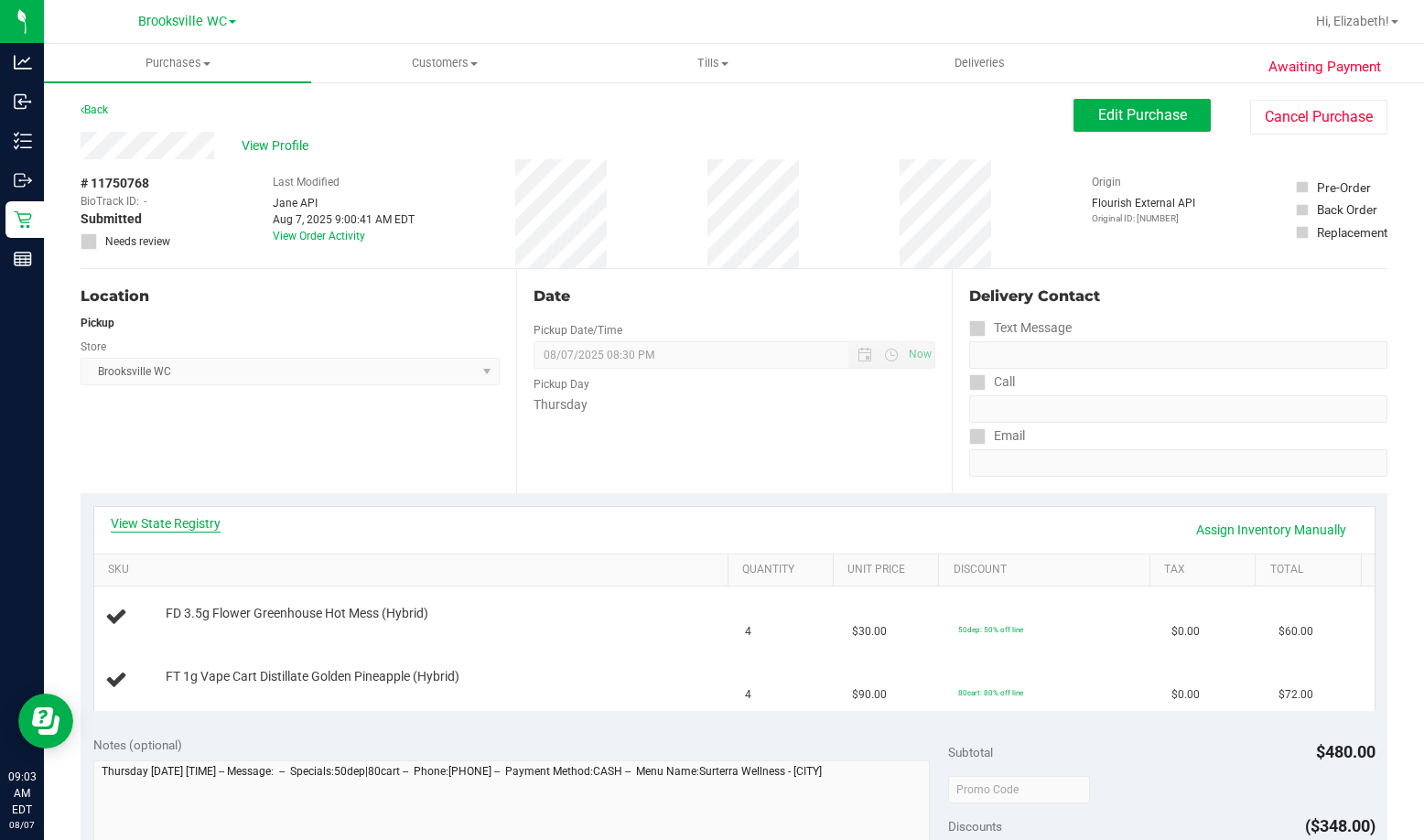 click on "View State Registry" at bounding box center (166, 523) 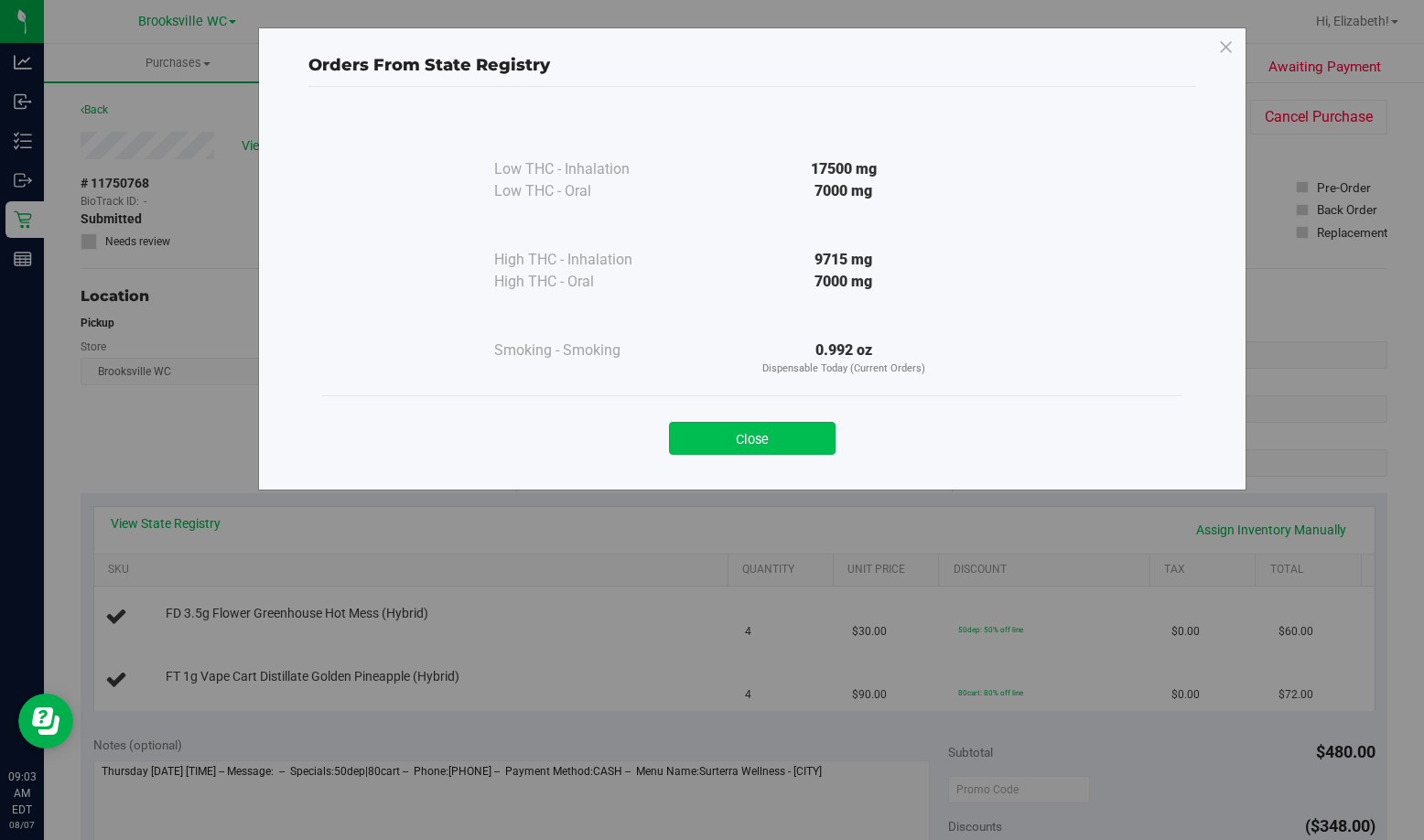 click on "Close" at bounding box center [752, 438] 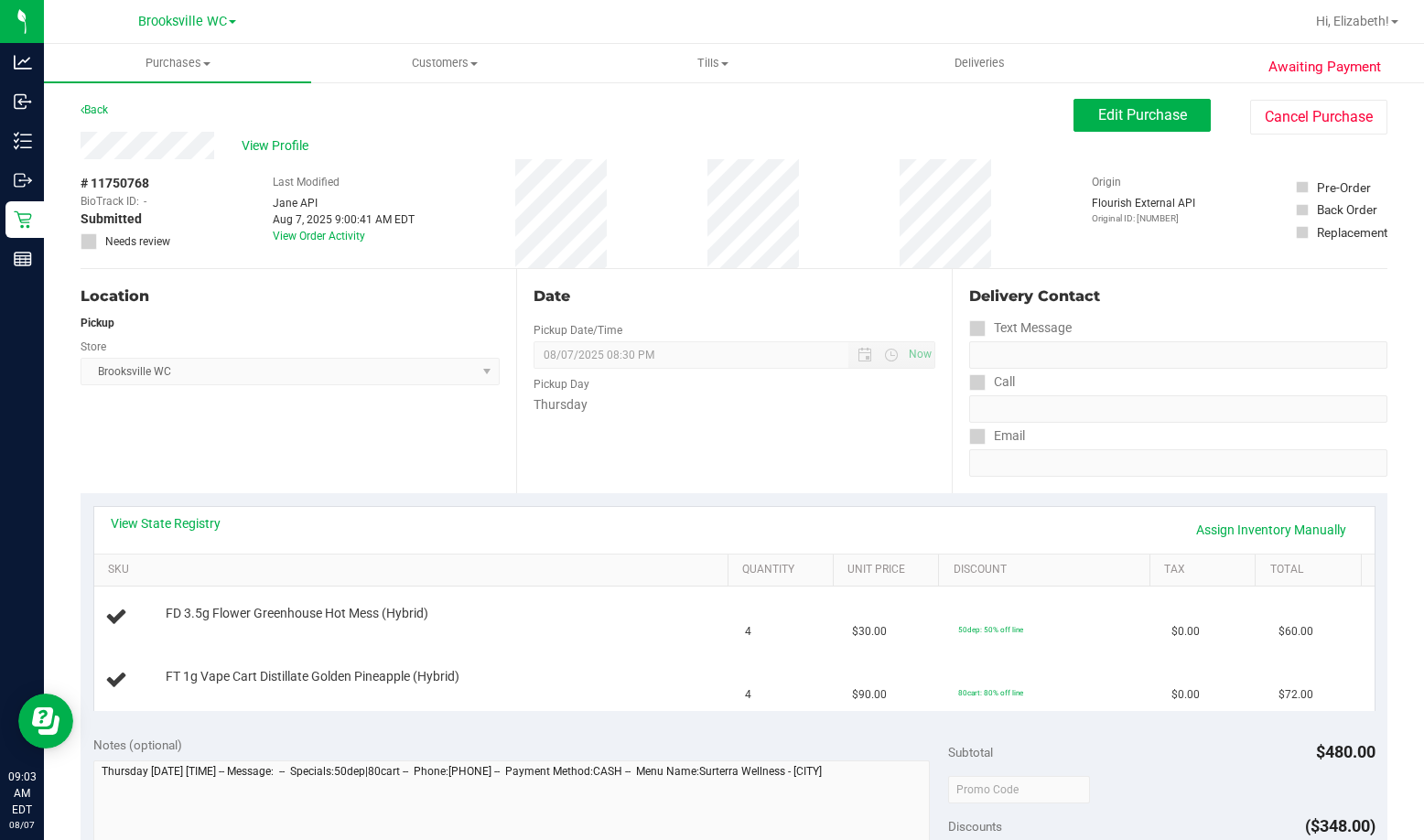 click on "Date
Pickup Date/Time
08/07/2025
Now
08/07/2025 08:30 PM
Now
Pickup Day
Thursday" at bounding box center (734, 381) 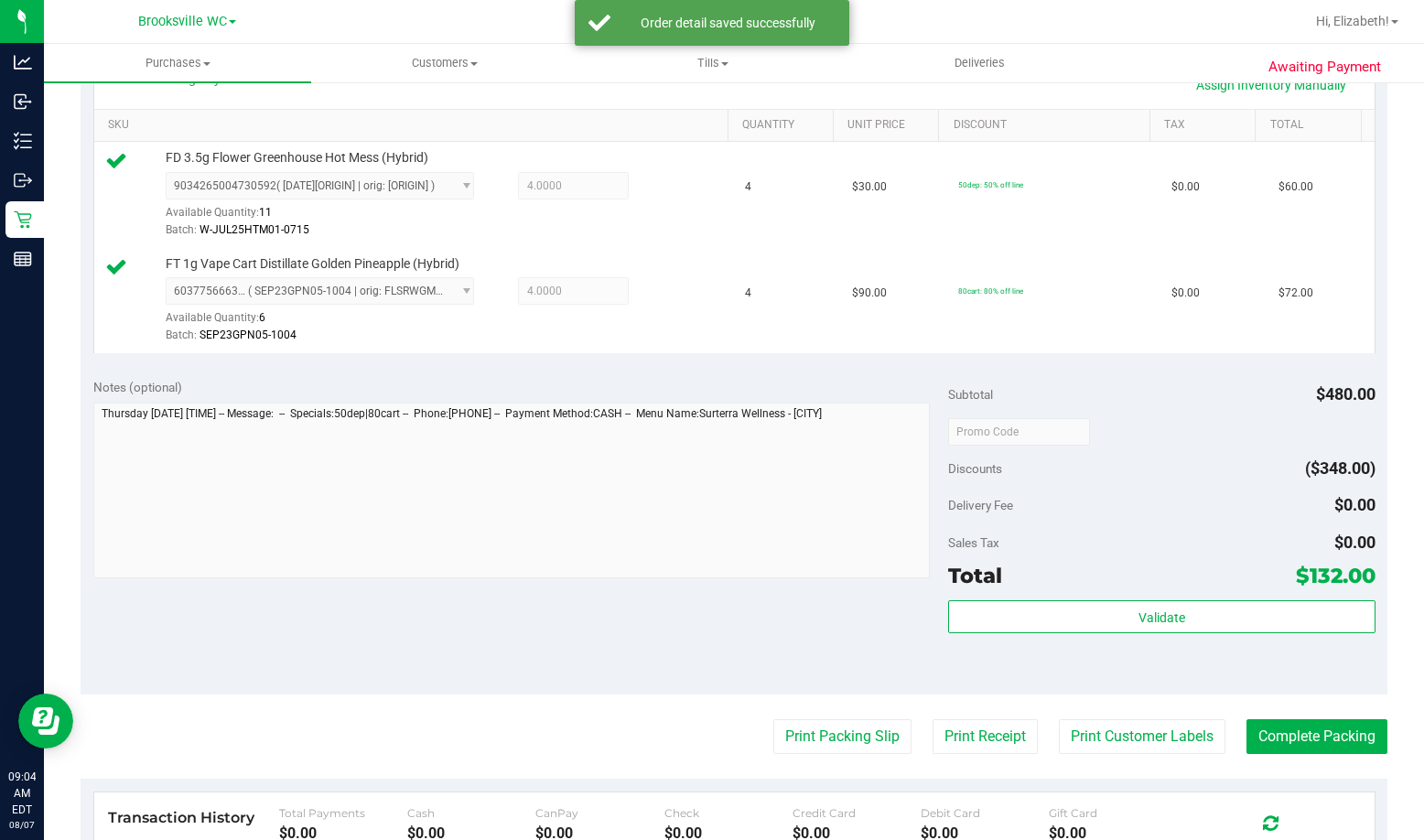 scroll, scrollTop: 549, scrollLeft: 0, axis: vertical 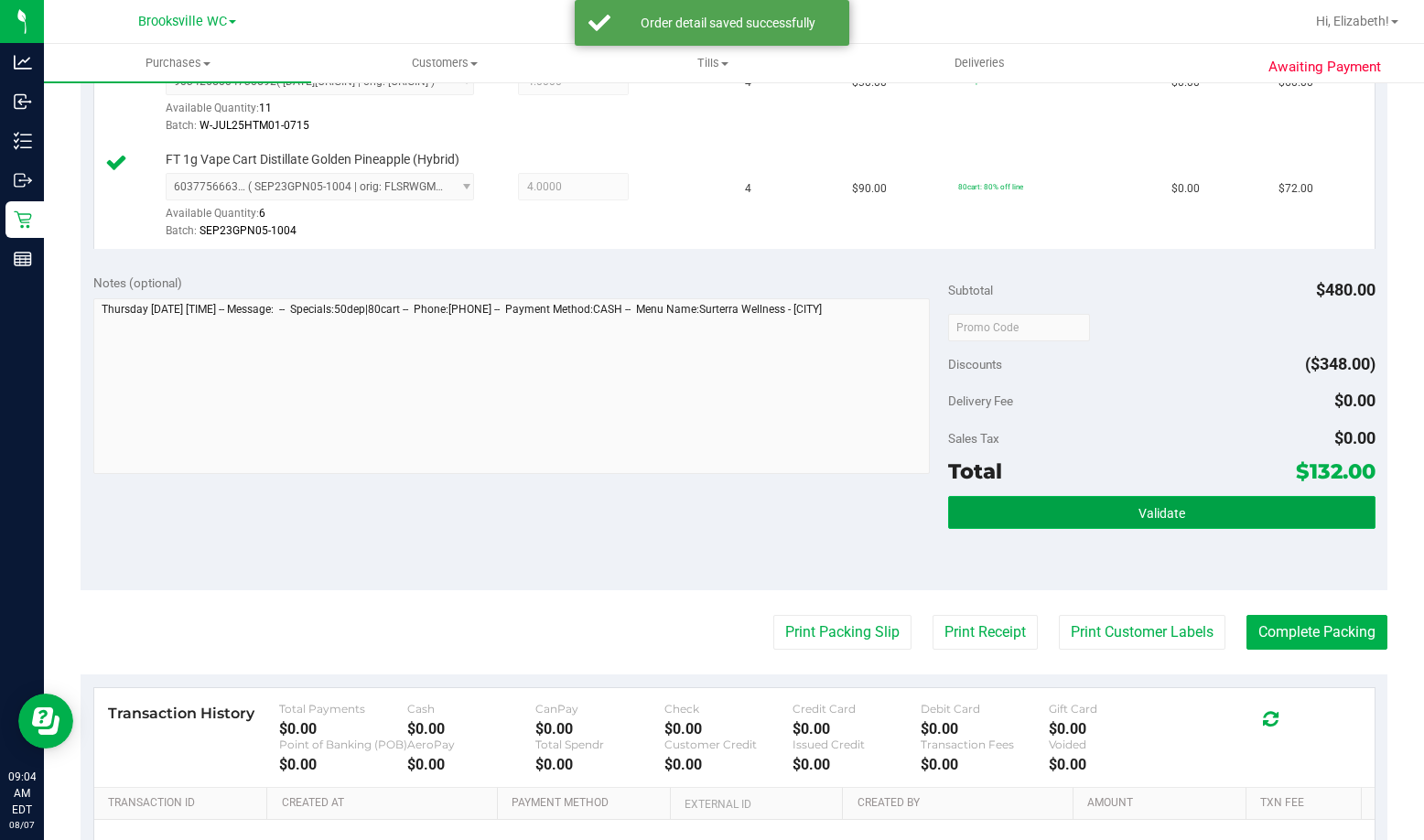 click on "Validate" at bounding box center (1161, 512) 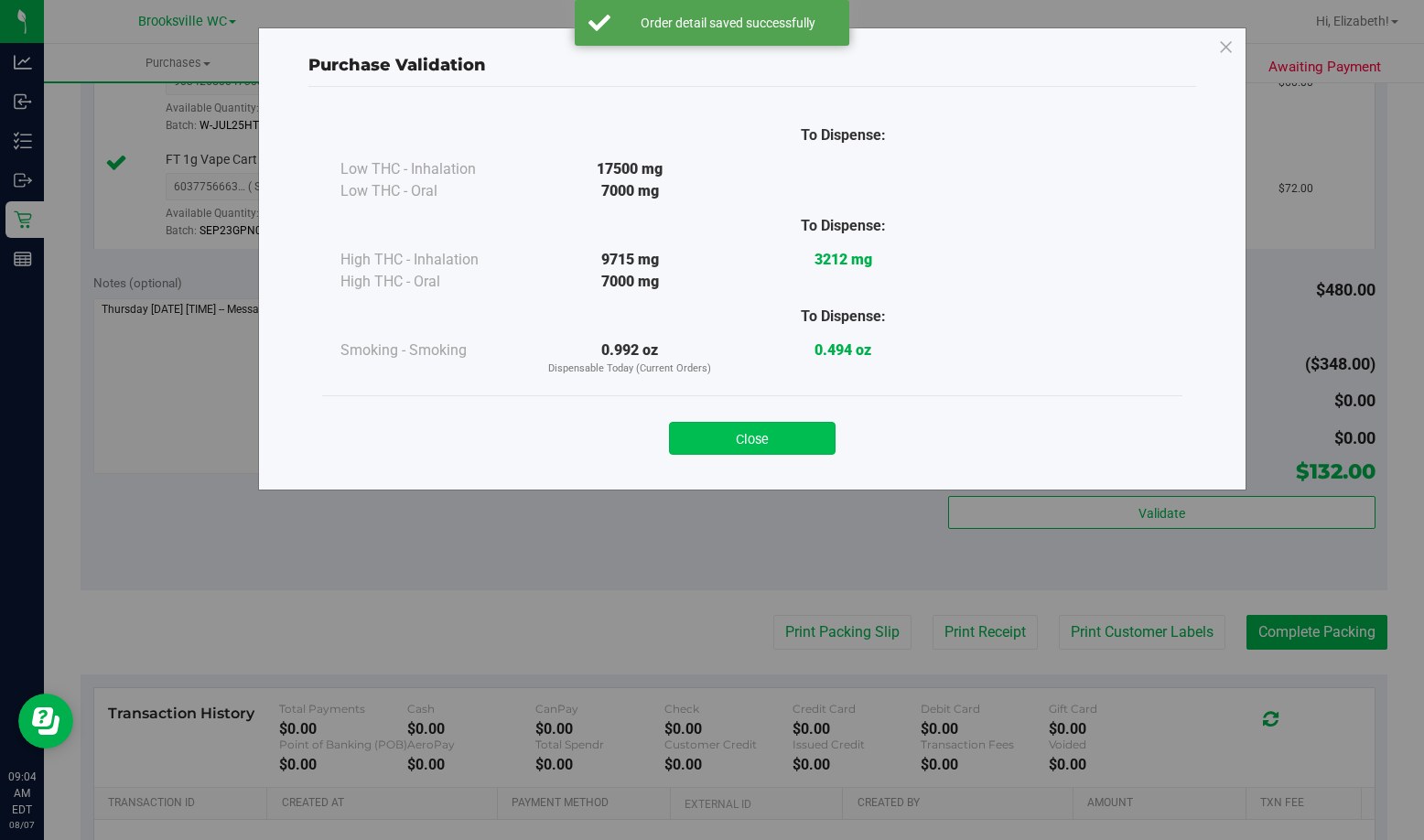 click on "Close" at bounding box center [752, 438] 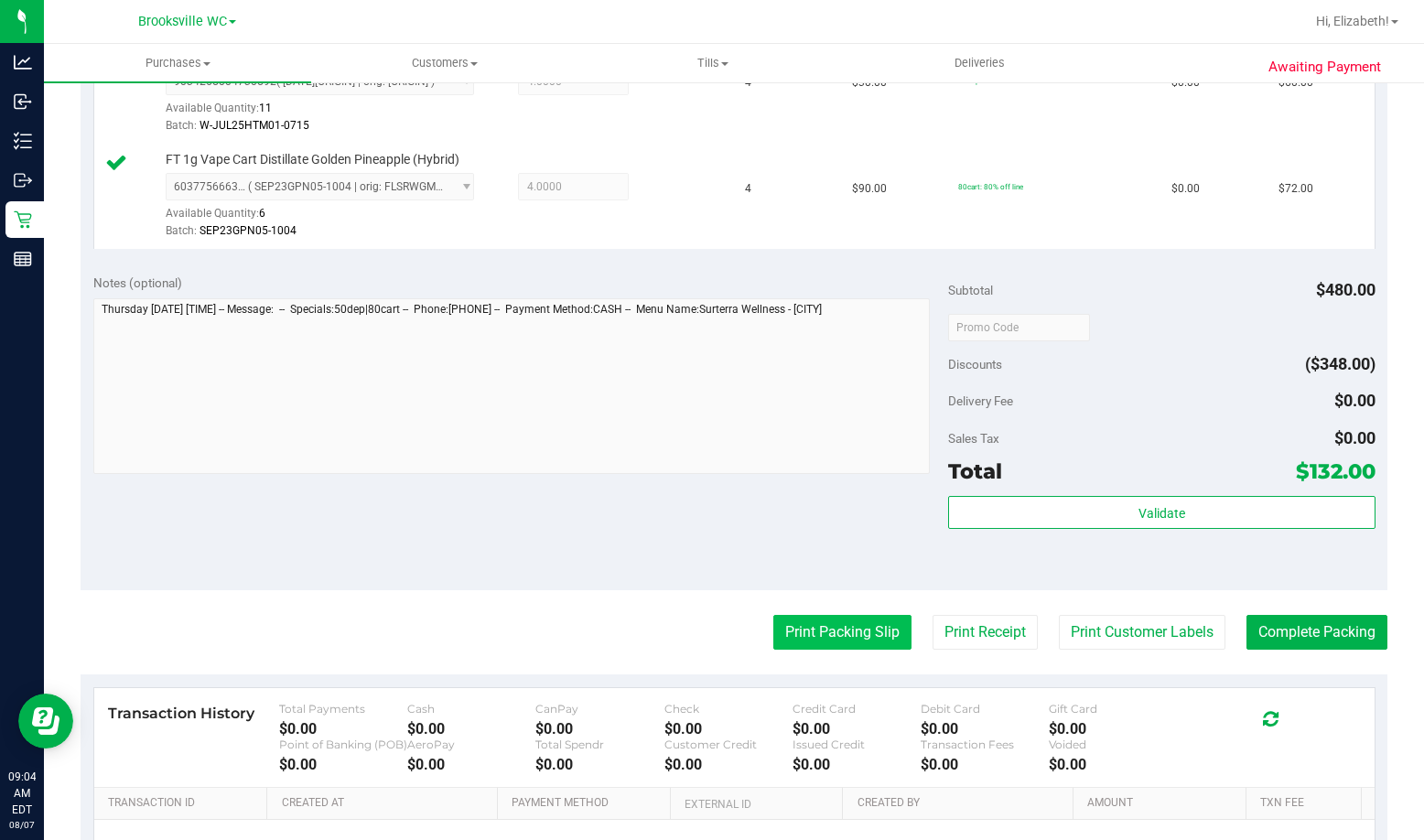 click on "Print Packing Slip" at bounding box center [842, 632] 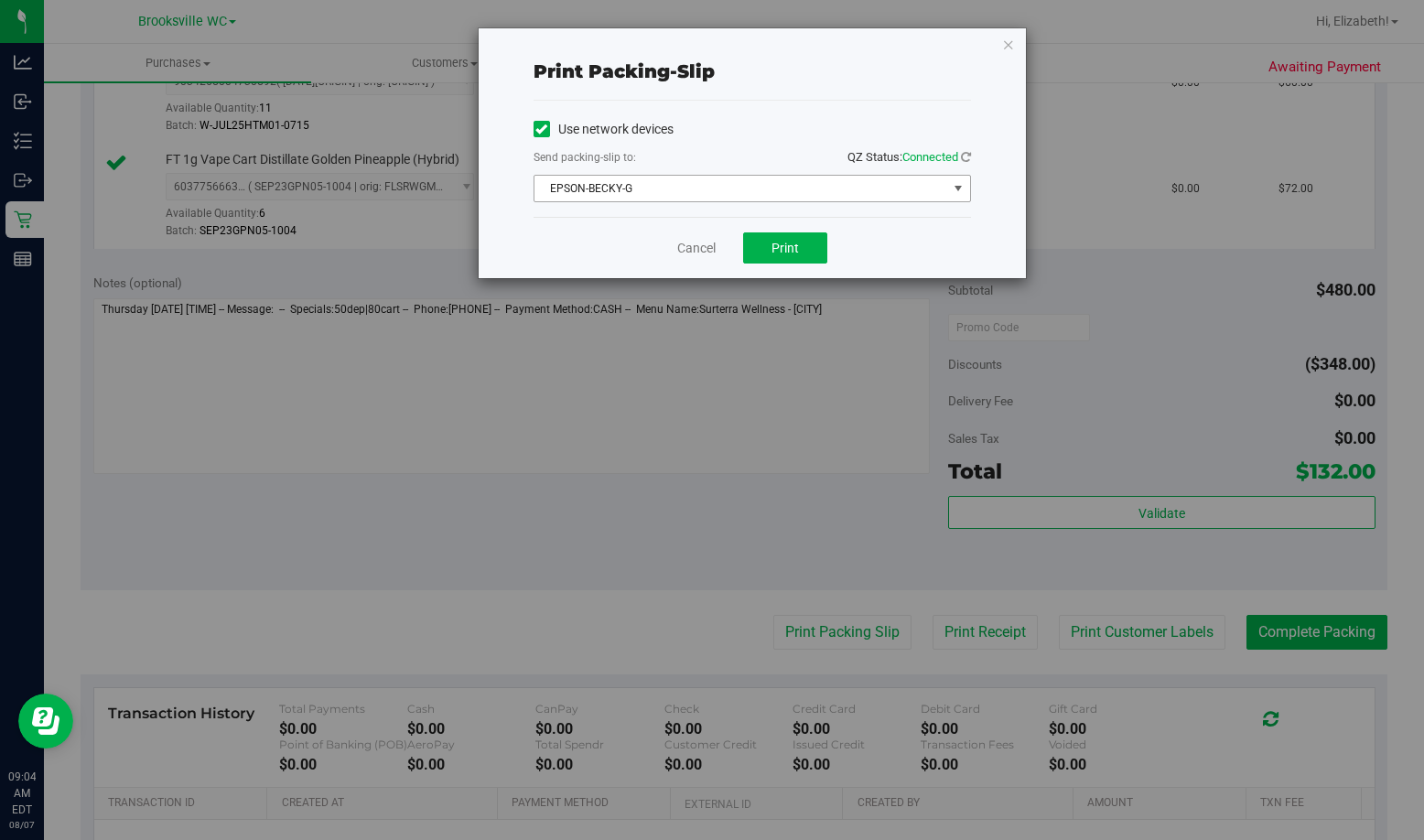 click on "EPSON-BECKY-G" at bounding box center [740, 188] 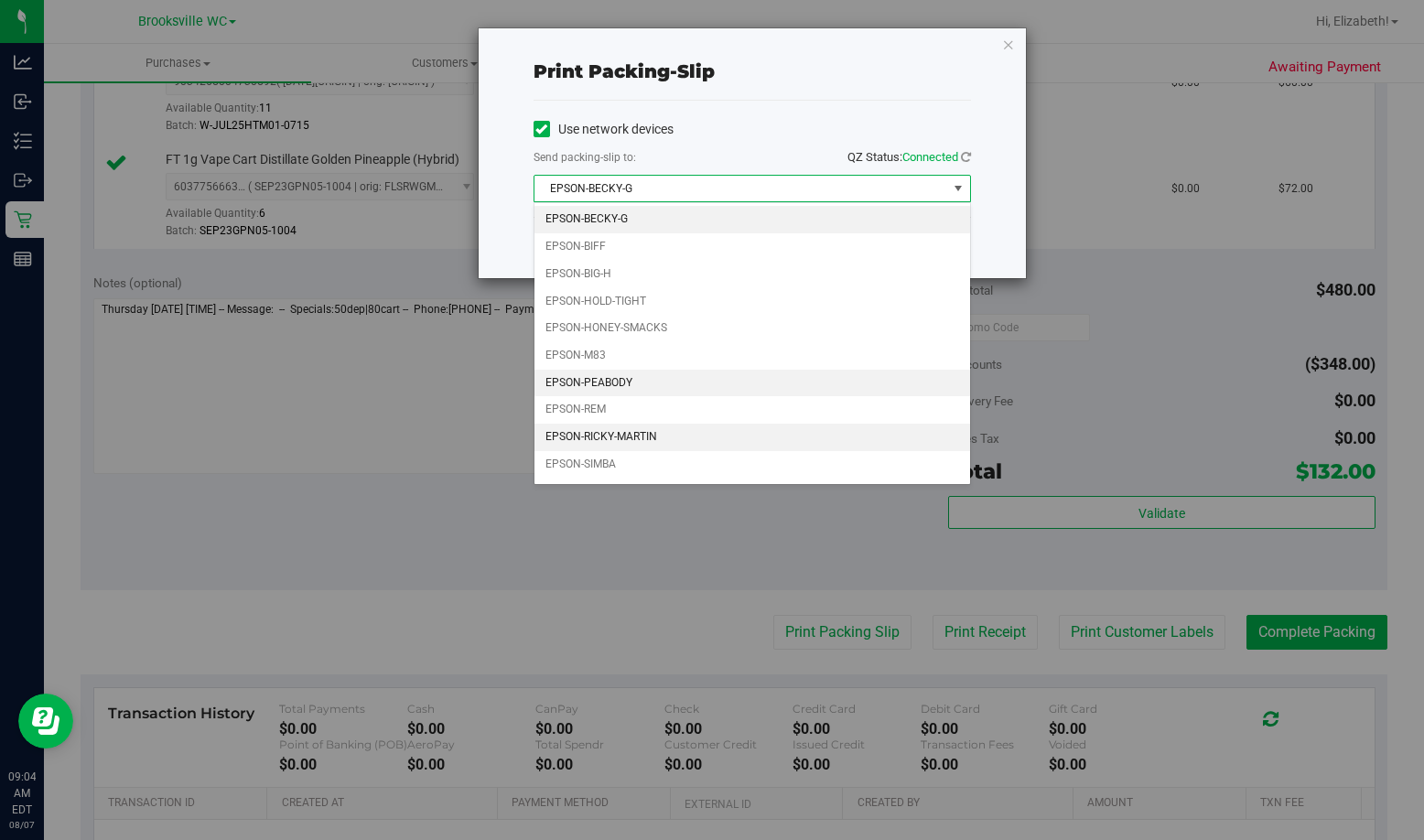 click on "EPSON-PEABODY" at bounding box center [752, 383] 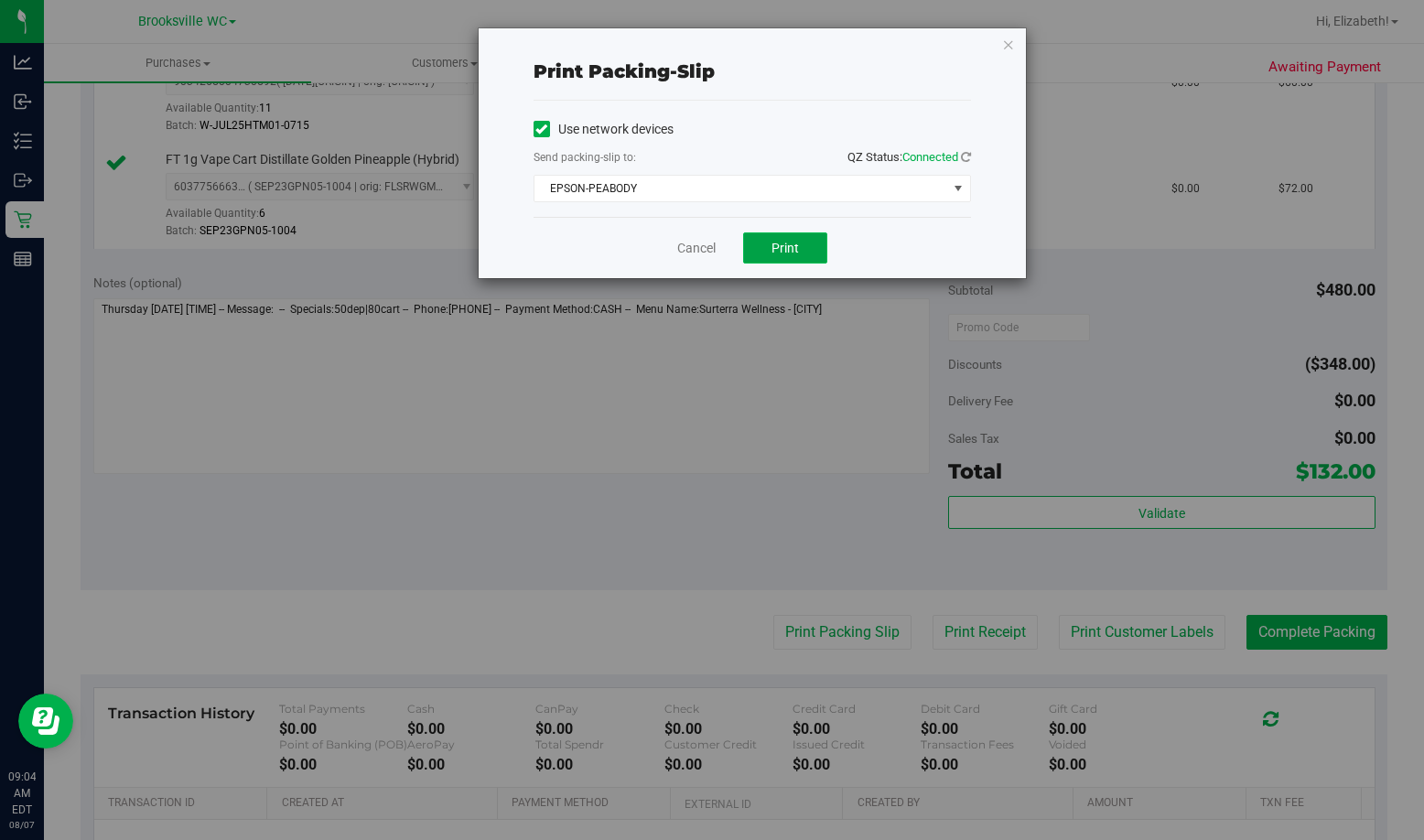click on "Print" at bounding box center [785, 248] 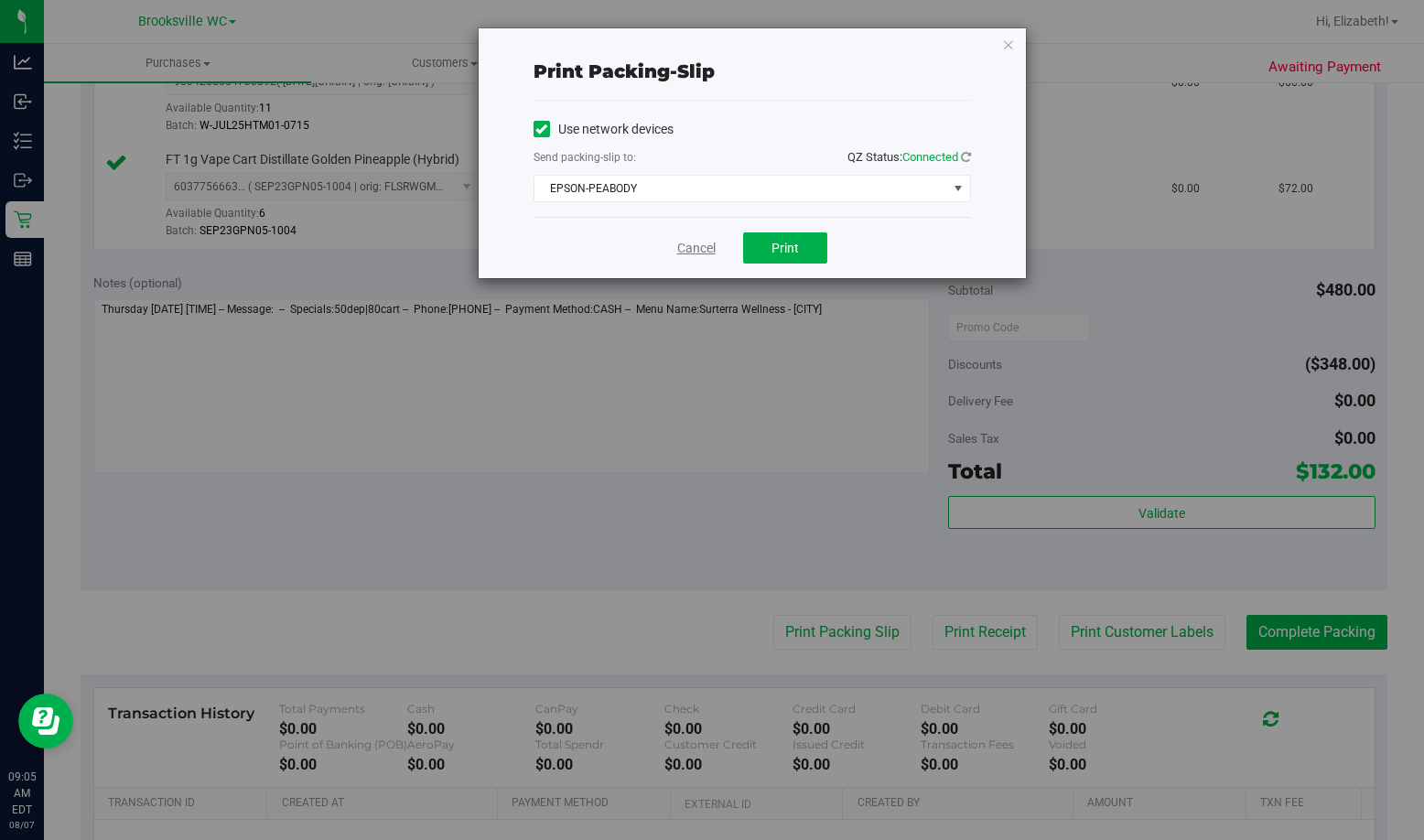click on "Cancel" at bounding box center [696, 248] 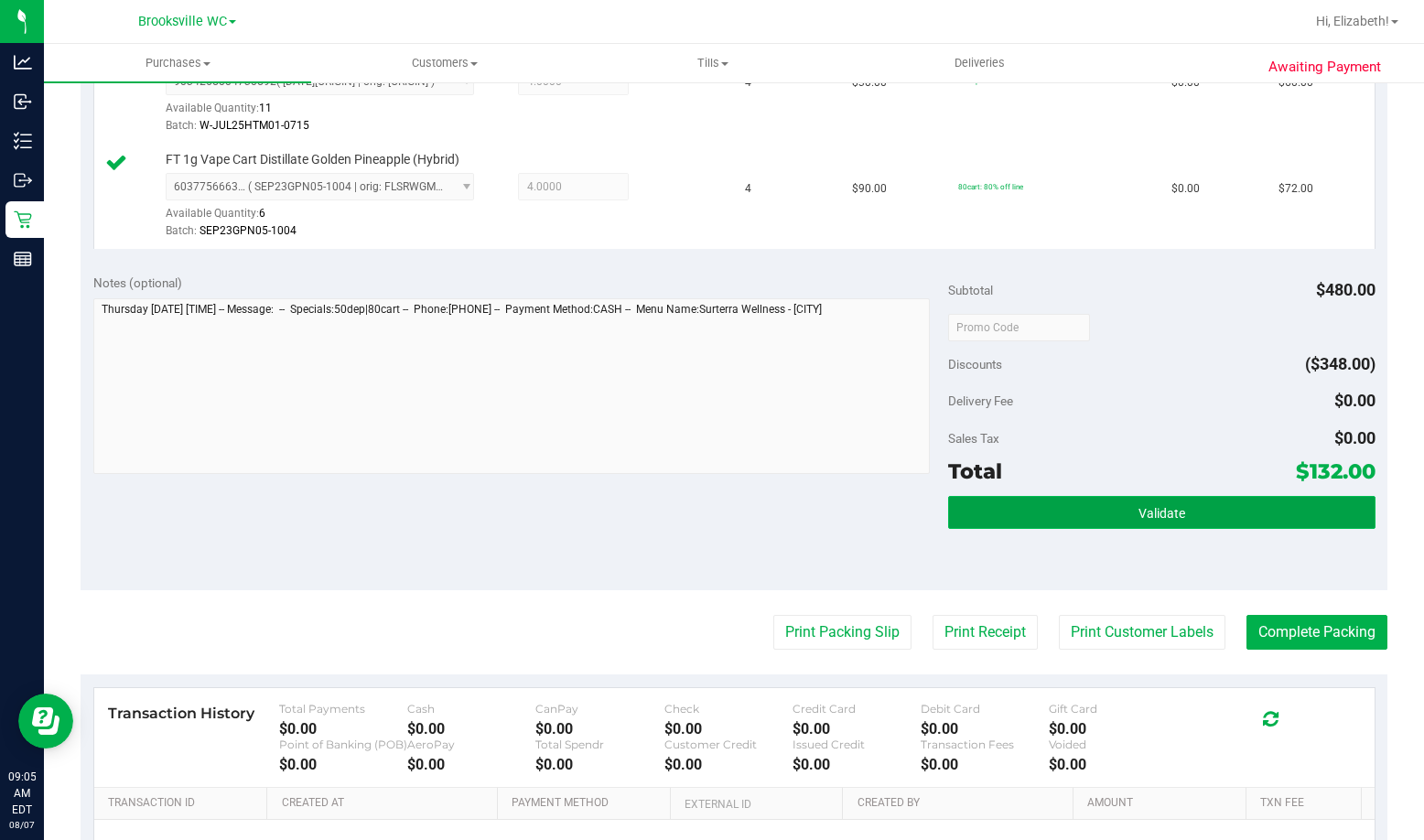 click on "Validate" at bounding box center [1161, 512] 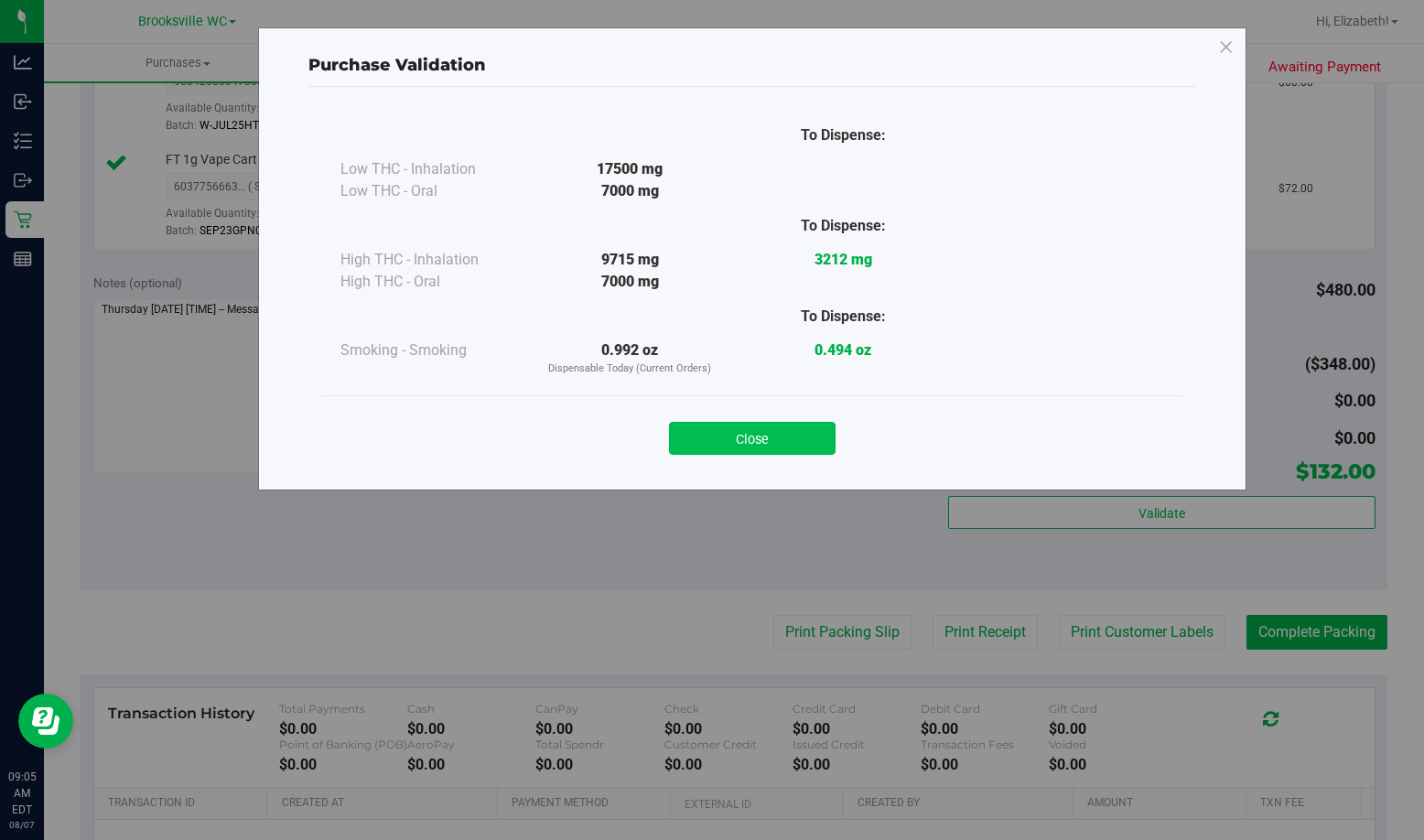 click on "Close" at bounding box center (752, 438) 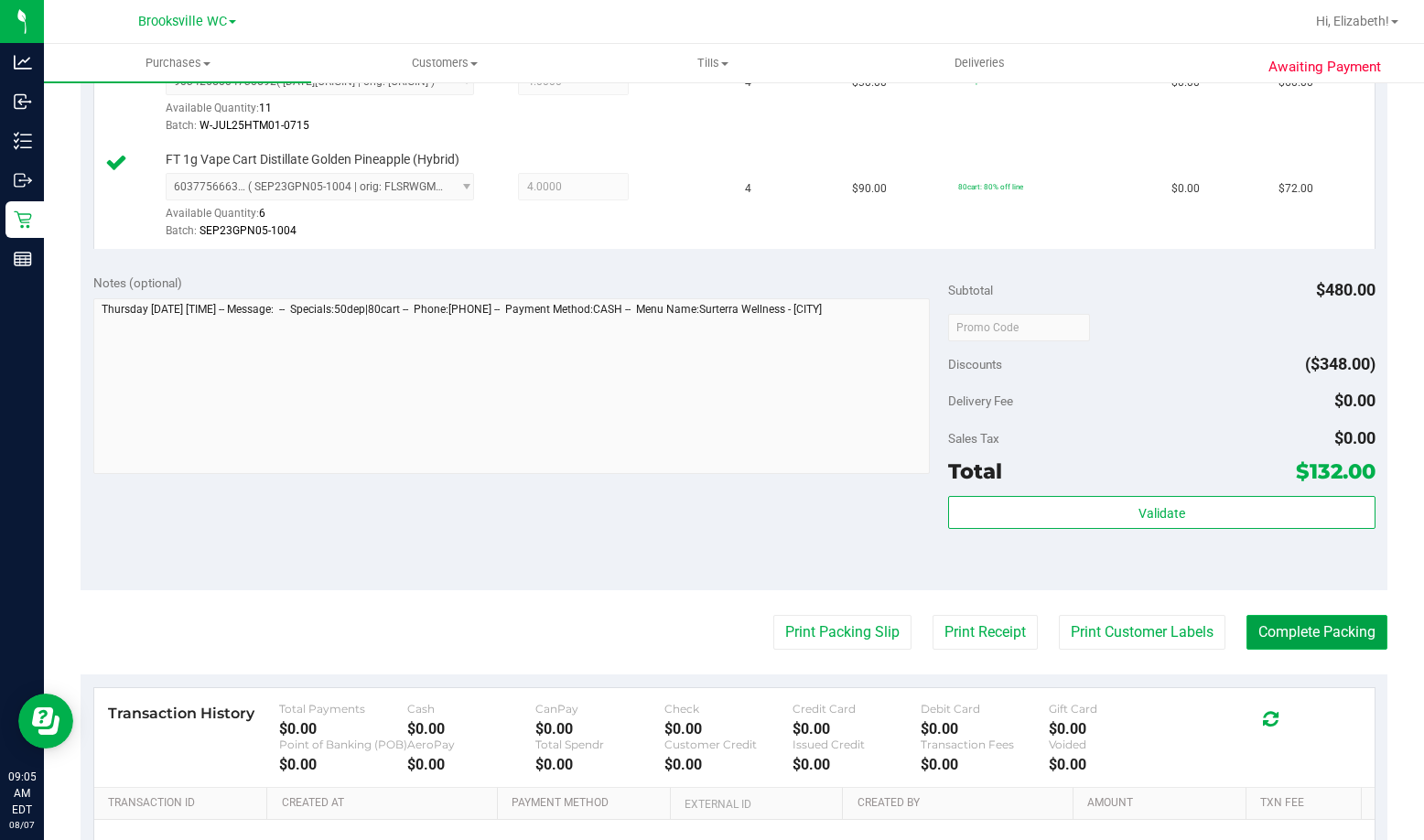 click on "Complete Packing" at bounding box center [1317, 632] 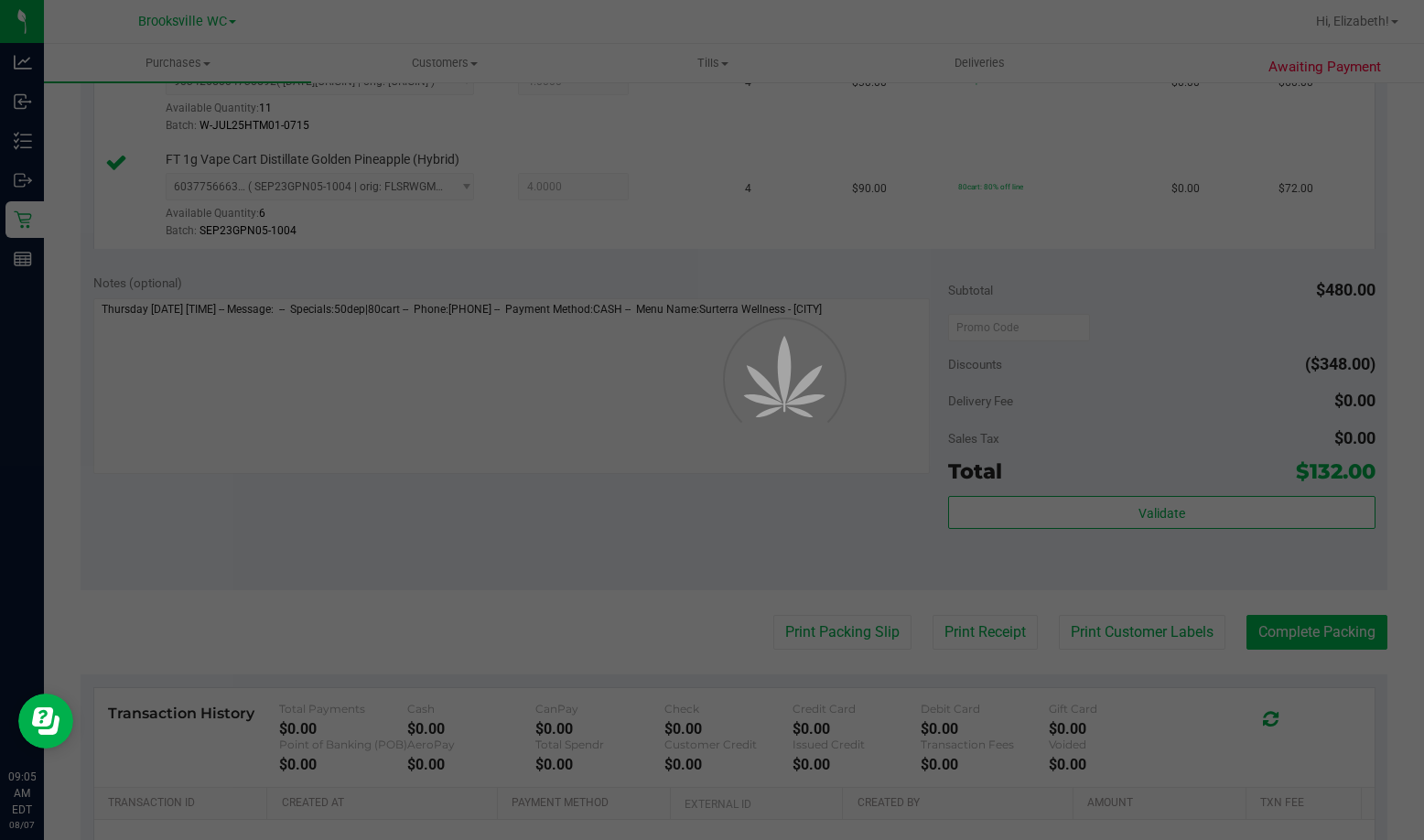 scroll, scrollTop: 0, scrollLeft: 0, axis: both 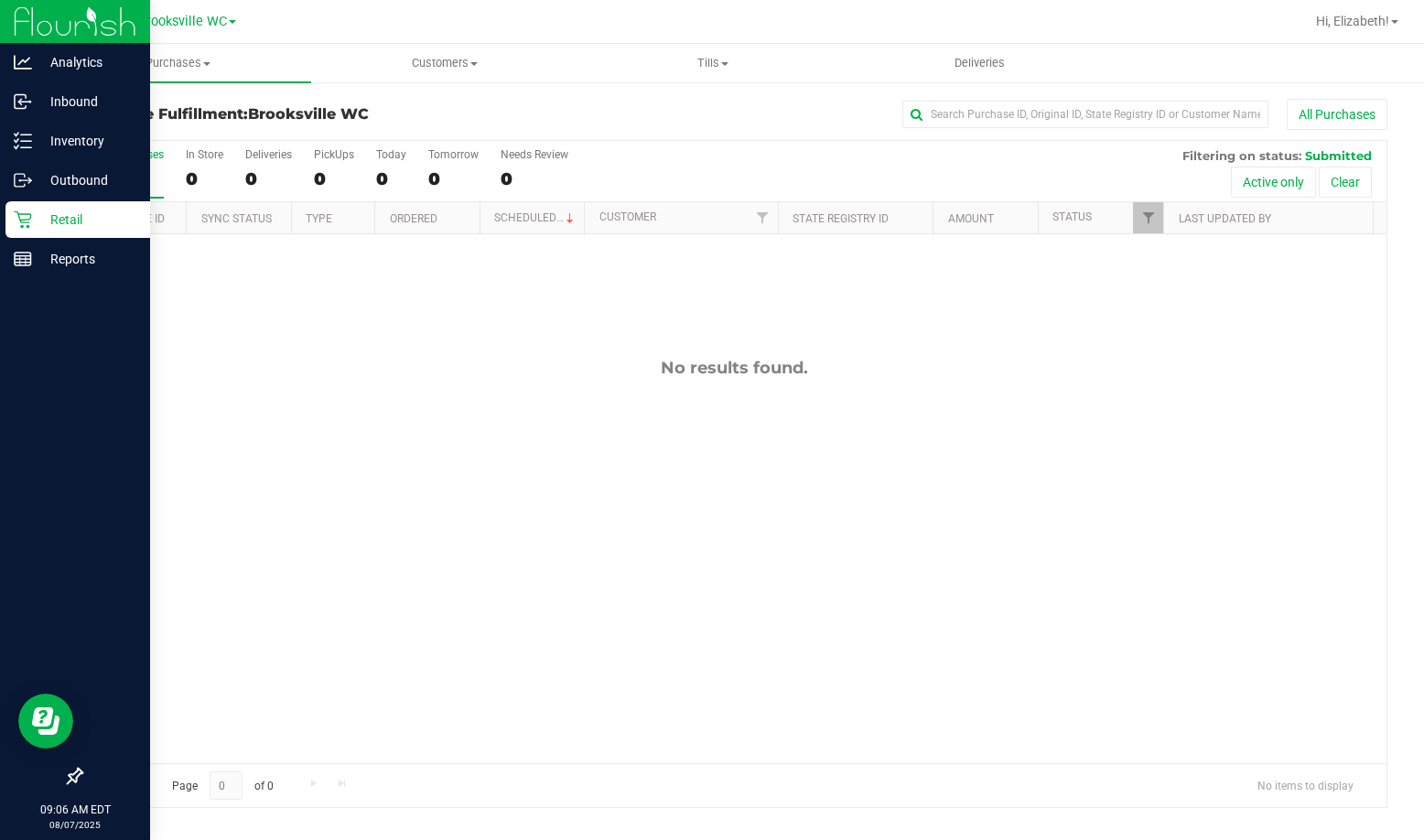 click 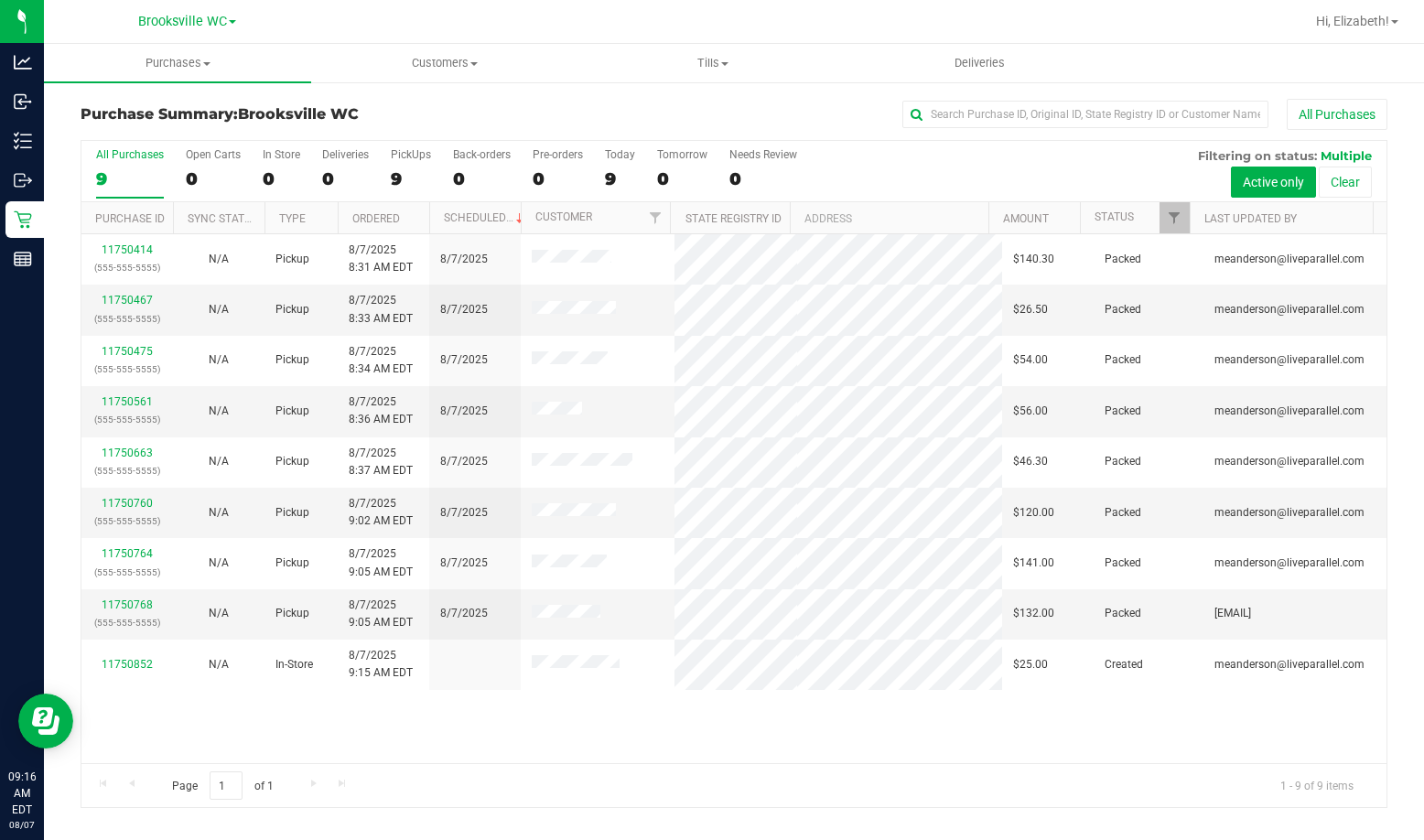 click on "Purchase Summary:
Brooksville WC" at bounding box center (298, 114) 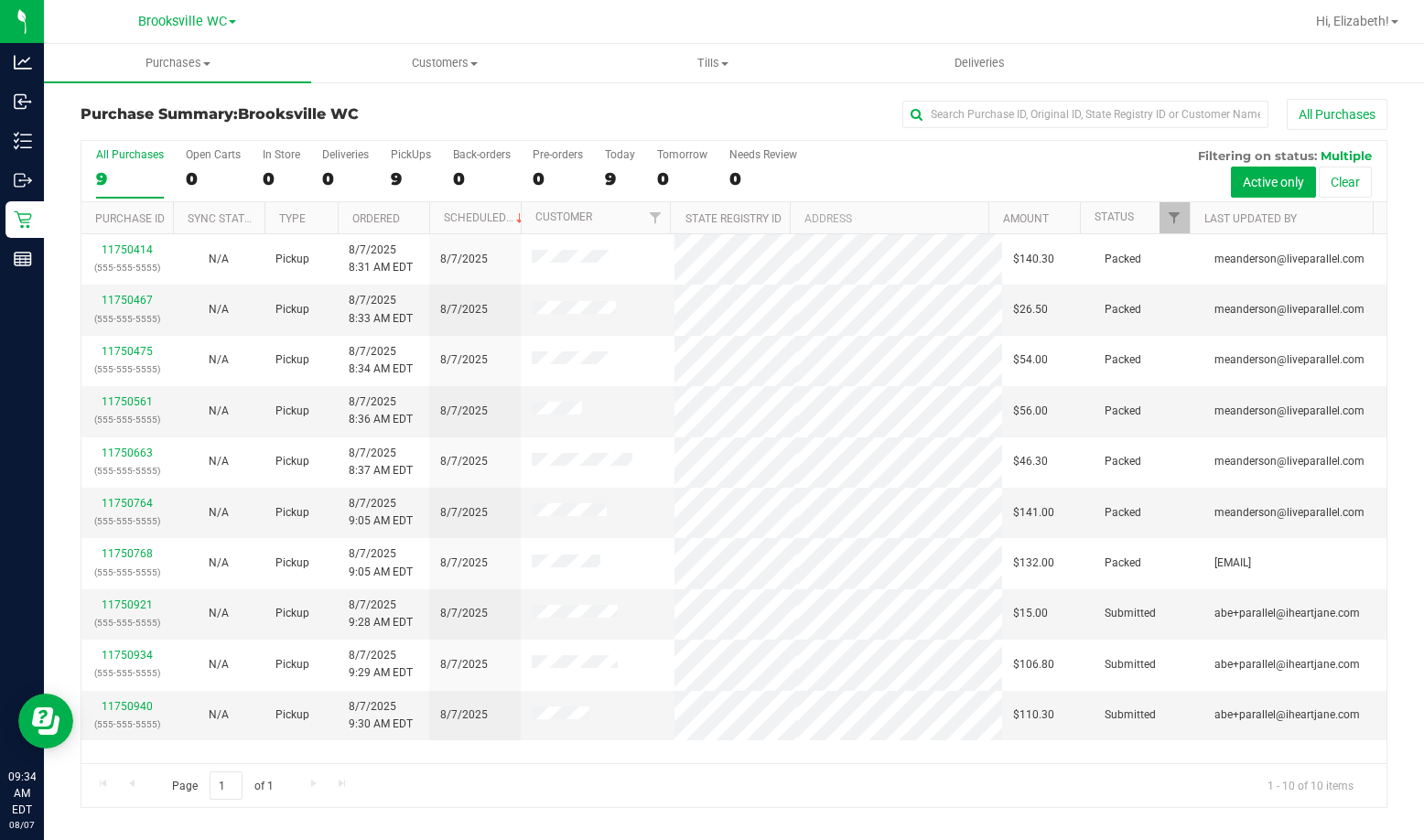 click on "Purchase Summary:
Brooksville WC" at bounding box center (298, 114) 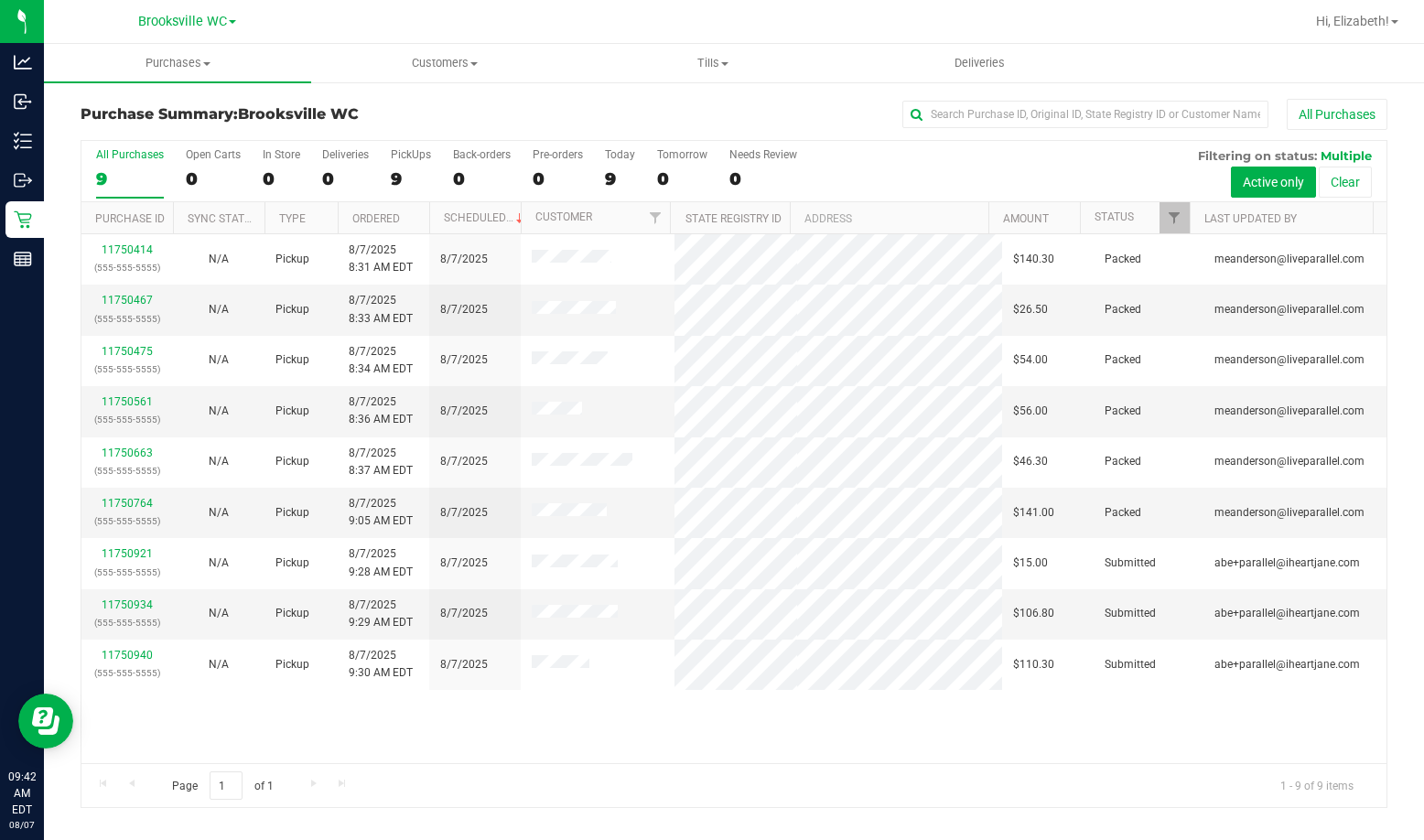 click on "All Purchases" at bounding box center (952, 114) 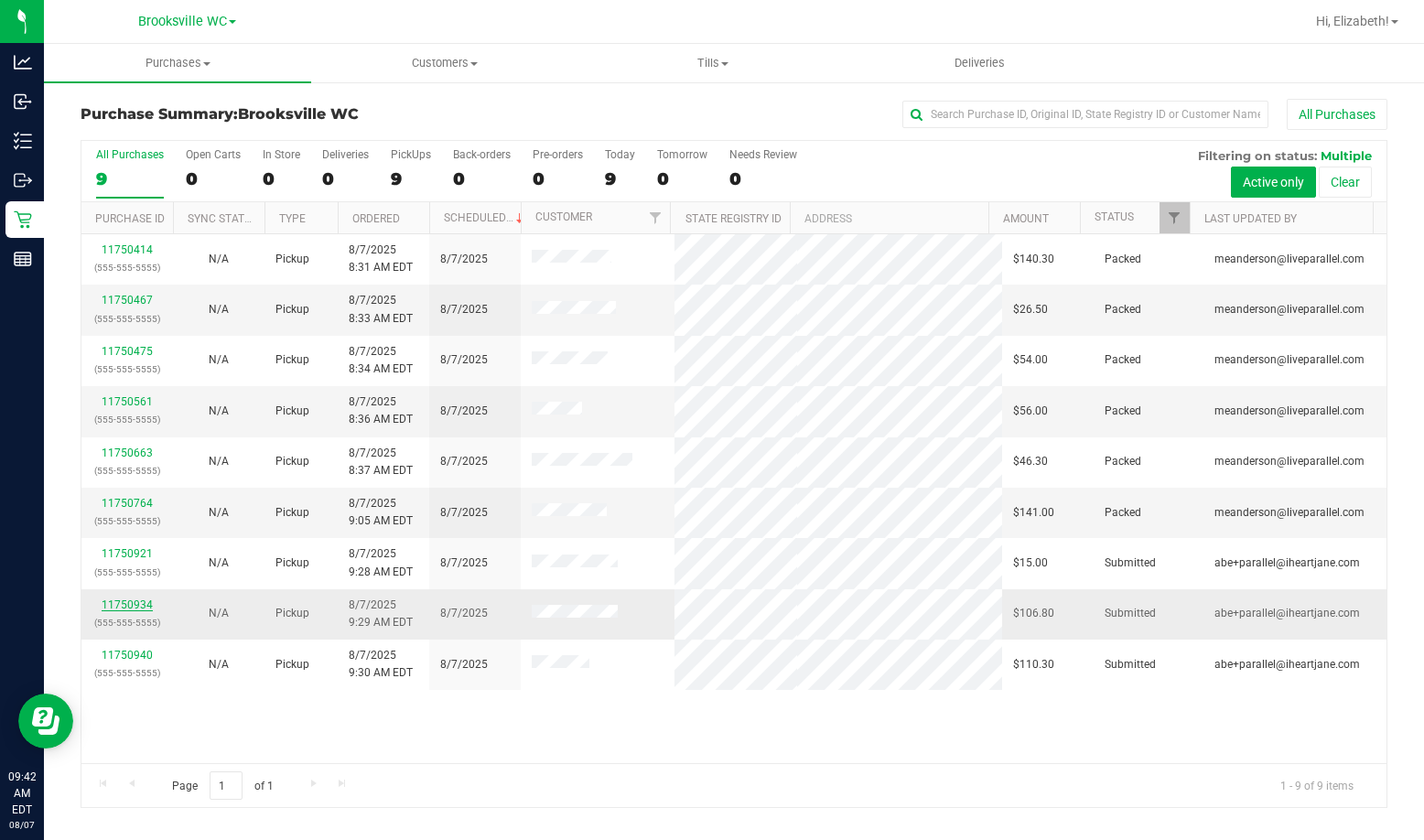 click on "11750934" at bounding box center (127, 605) 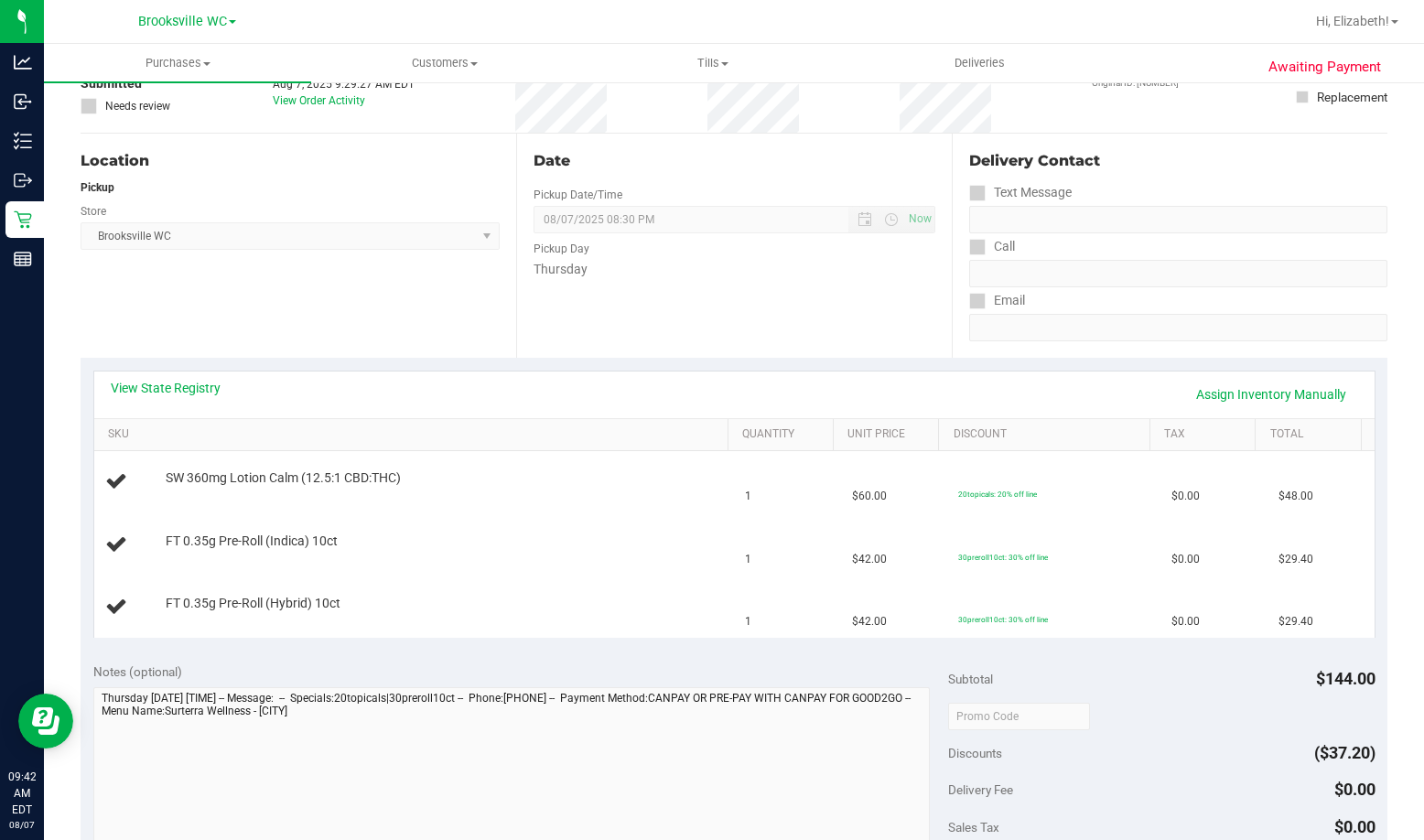 scroll, scrollTop: 275, scrollLeft: 0, axis: vertical 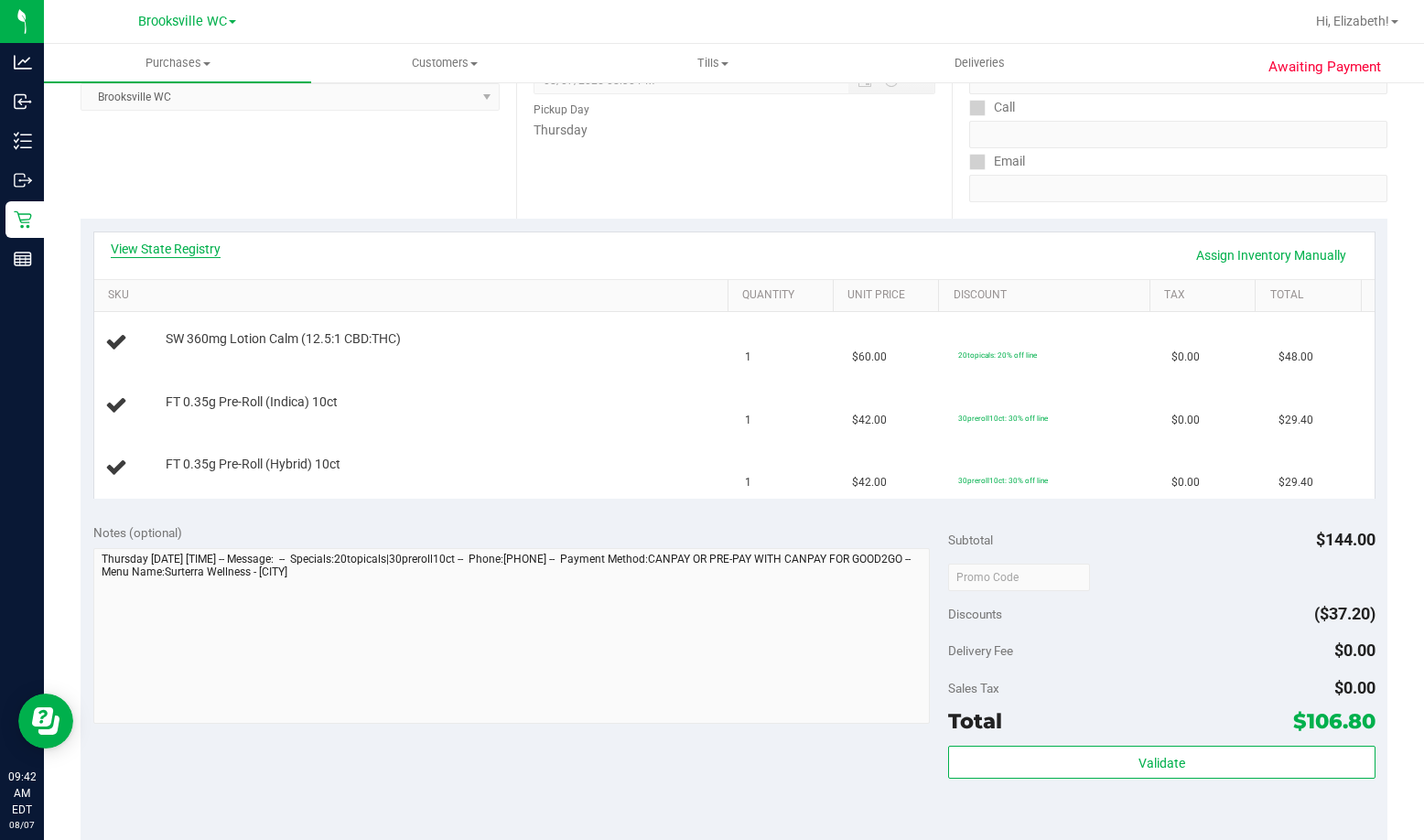 click on "View State Registry" at bounding box center [166, 249] 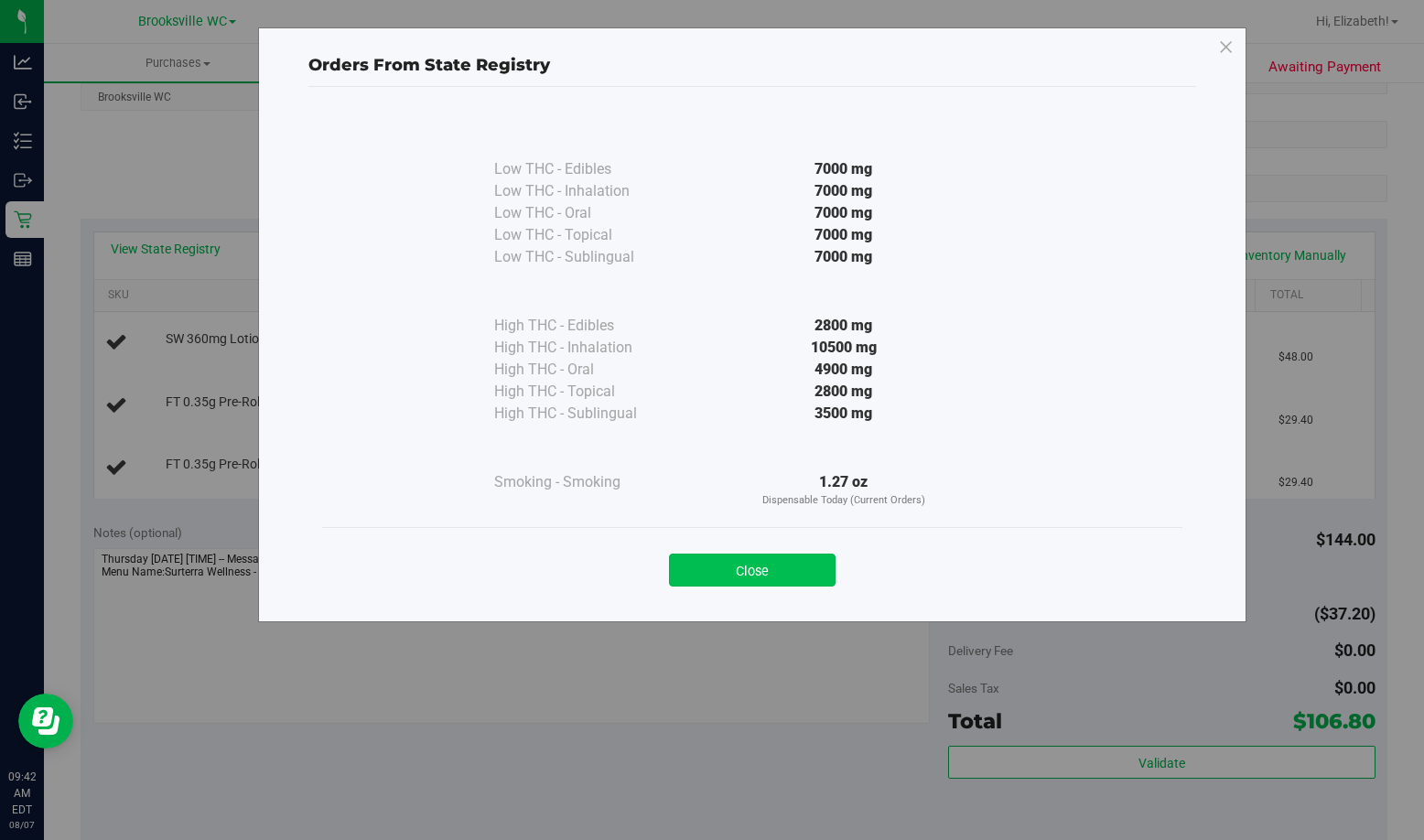 click on "Close" at bounding box center [752, 570] 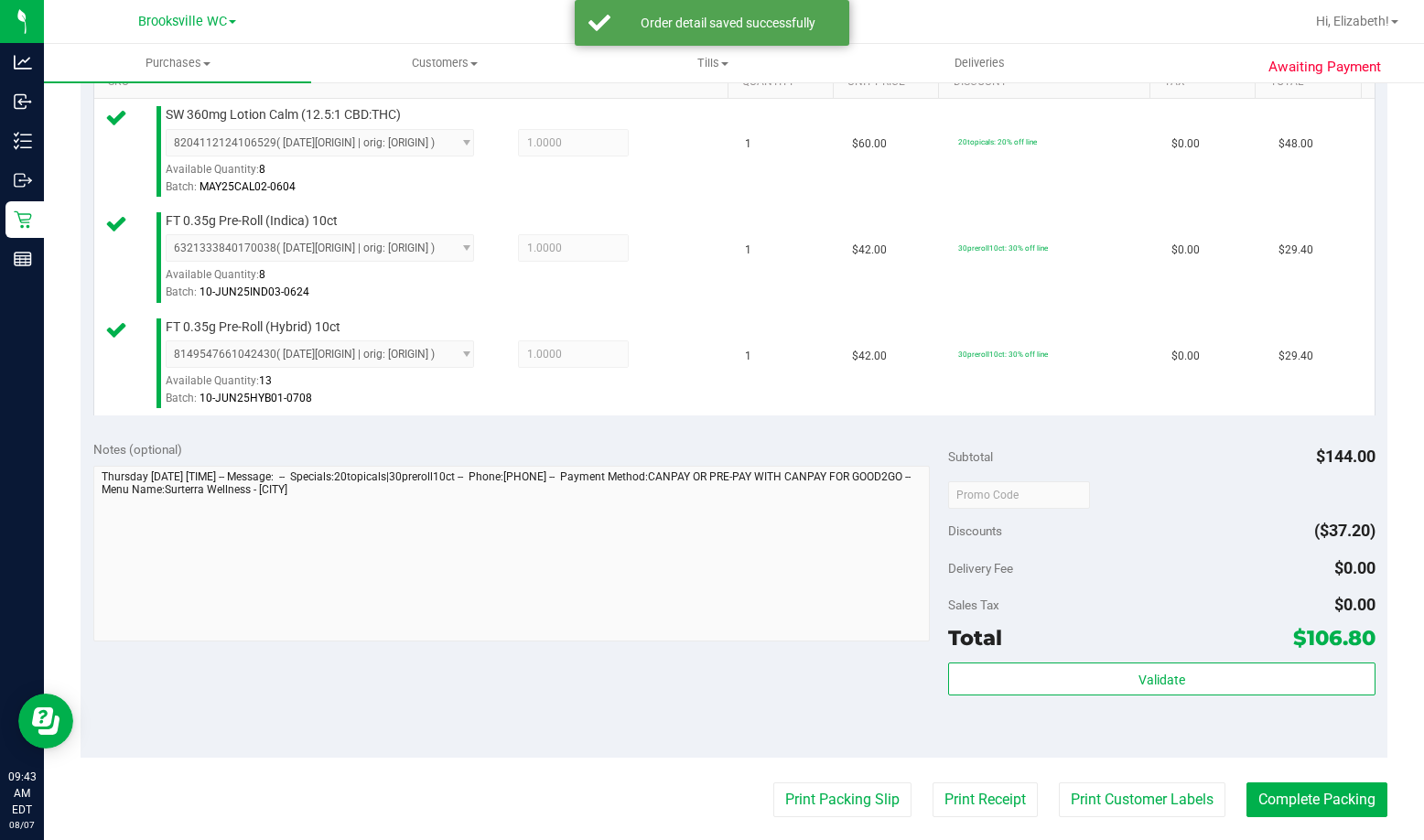 scroll, scrollTop: 824, scrollLeft: 0, axis: vertical 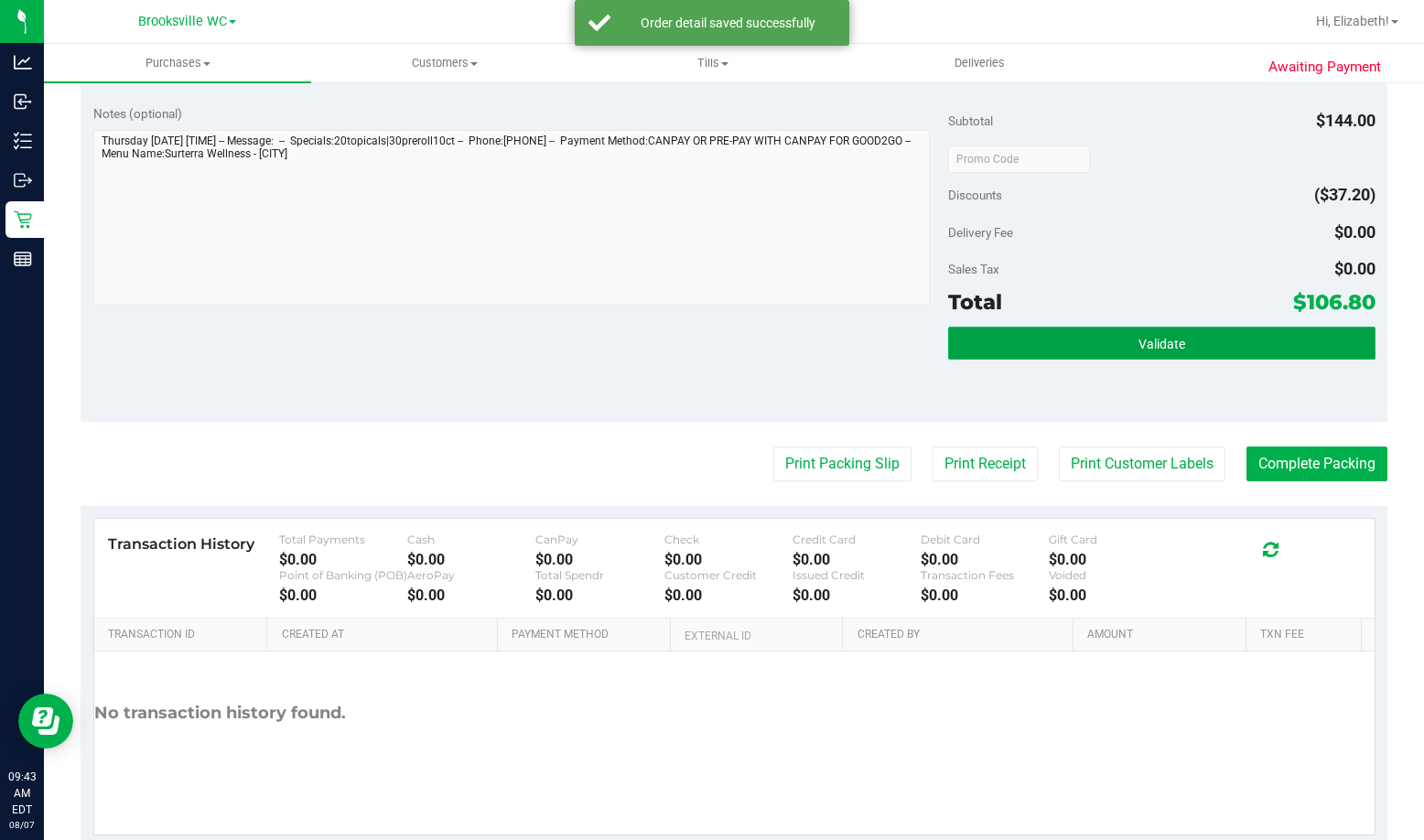 click on "Validate" at bounding box center [1161, 344] 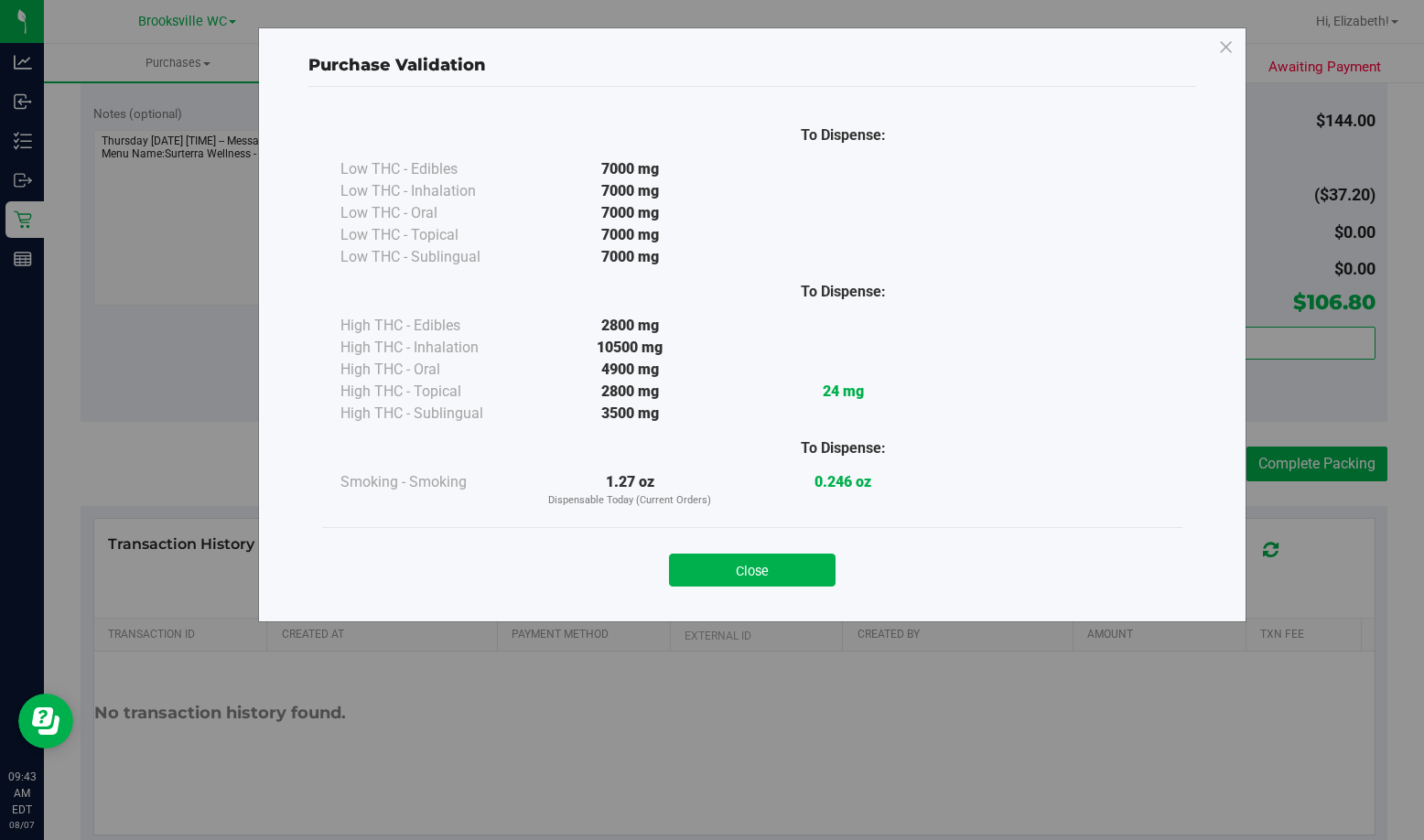 drag, startPoint x: 800, startPoint y: 573, endPoint x: 843, endPoint y: 546, distance: 50.774009 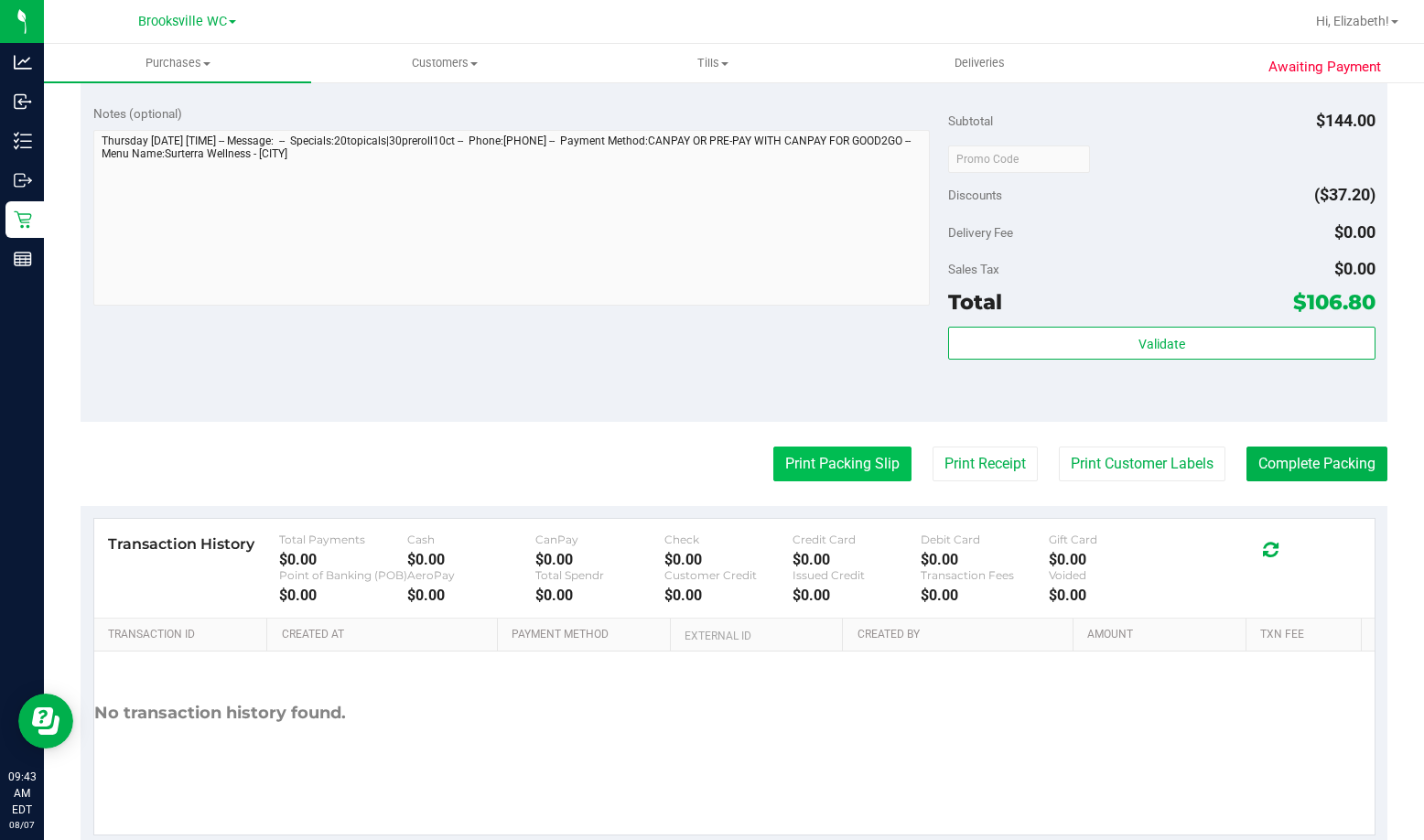 click on "Print Packing Slip" at bounding box center [842, 464] 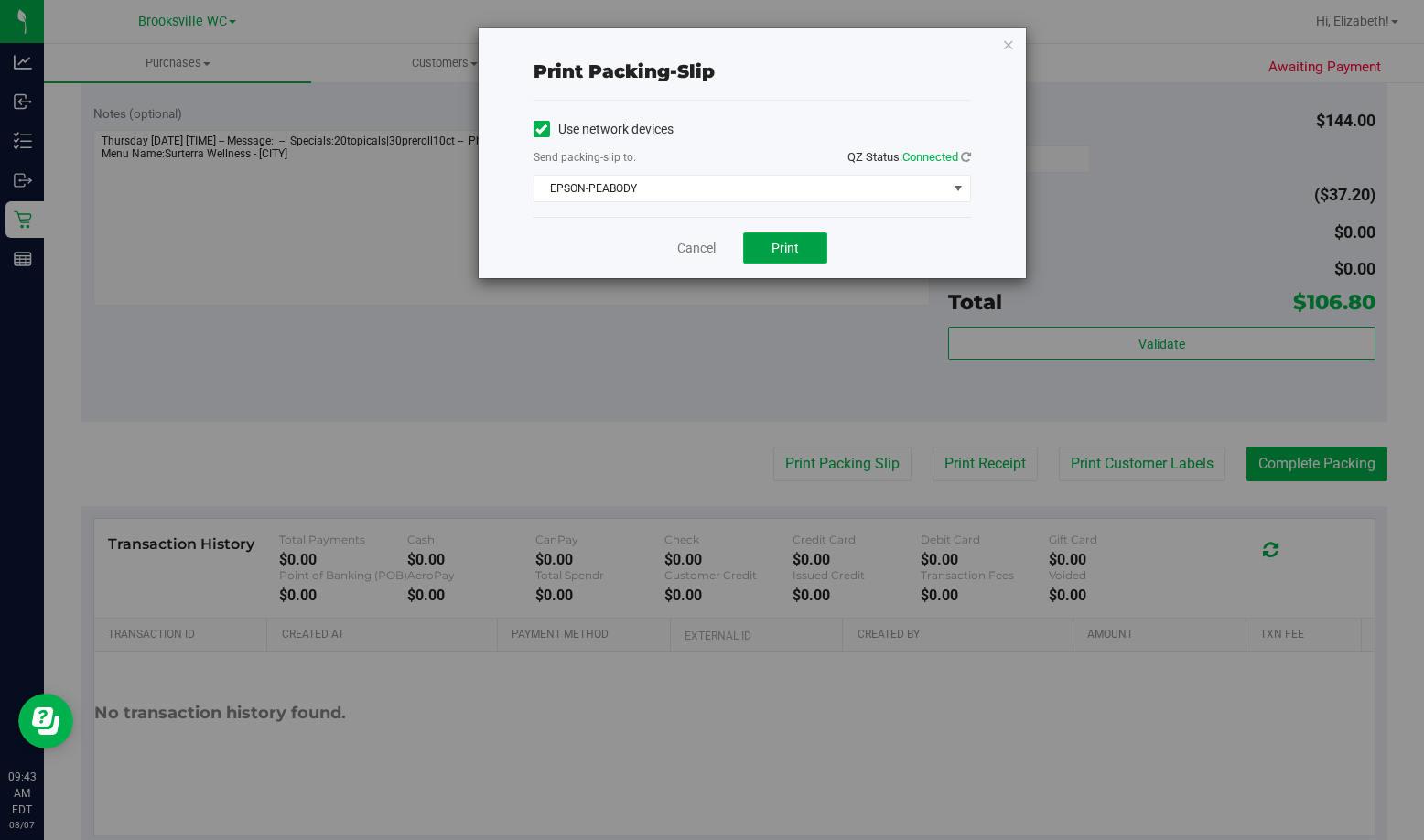 click on "Print" at bounding box center (785, 248) 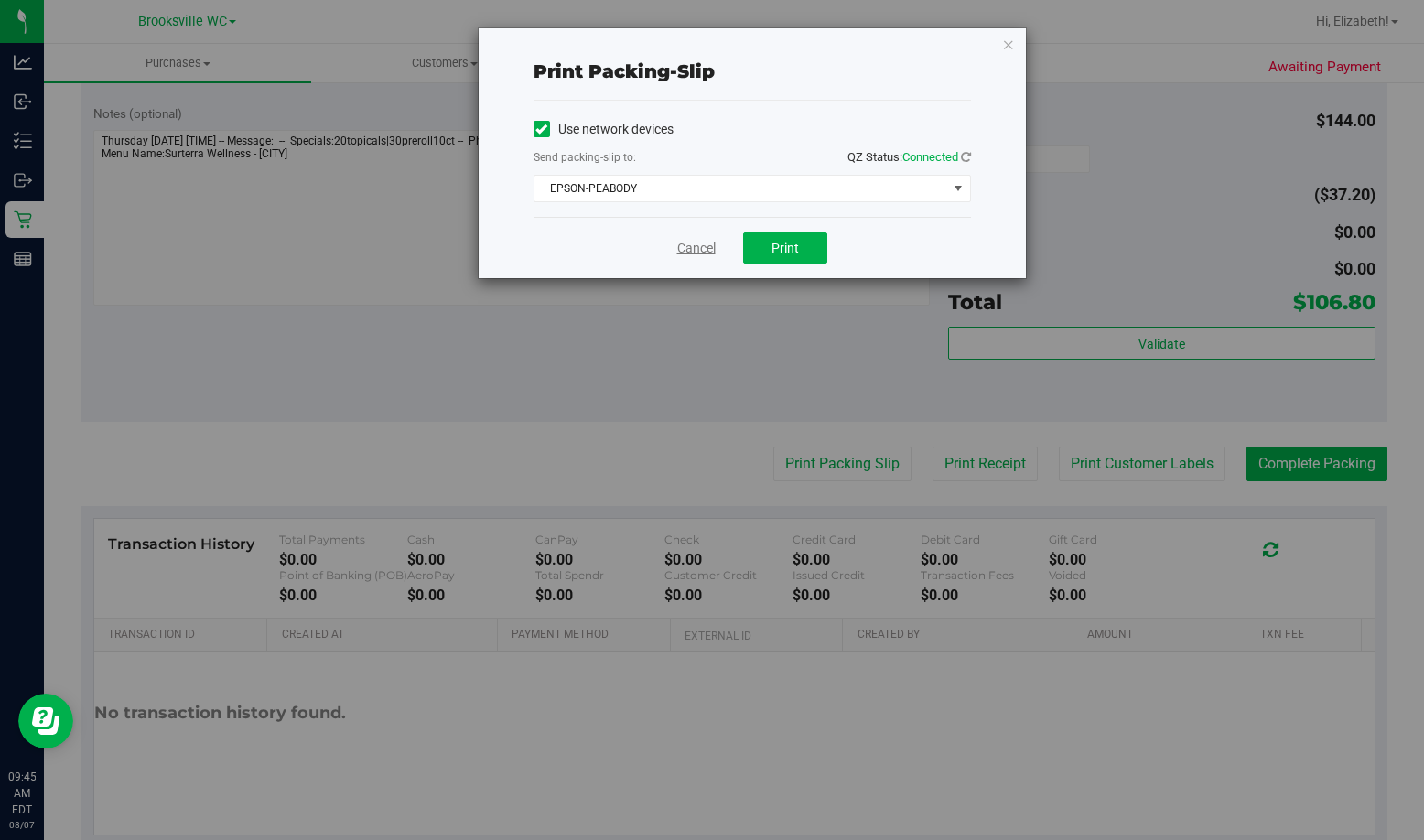 click on "Cancel" at bounding box center (696, 248) 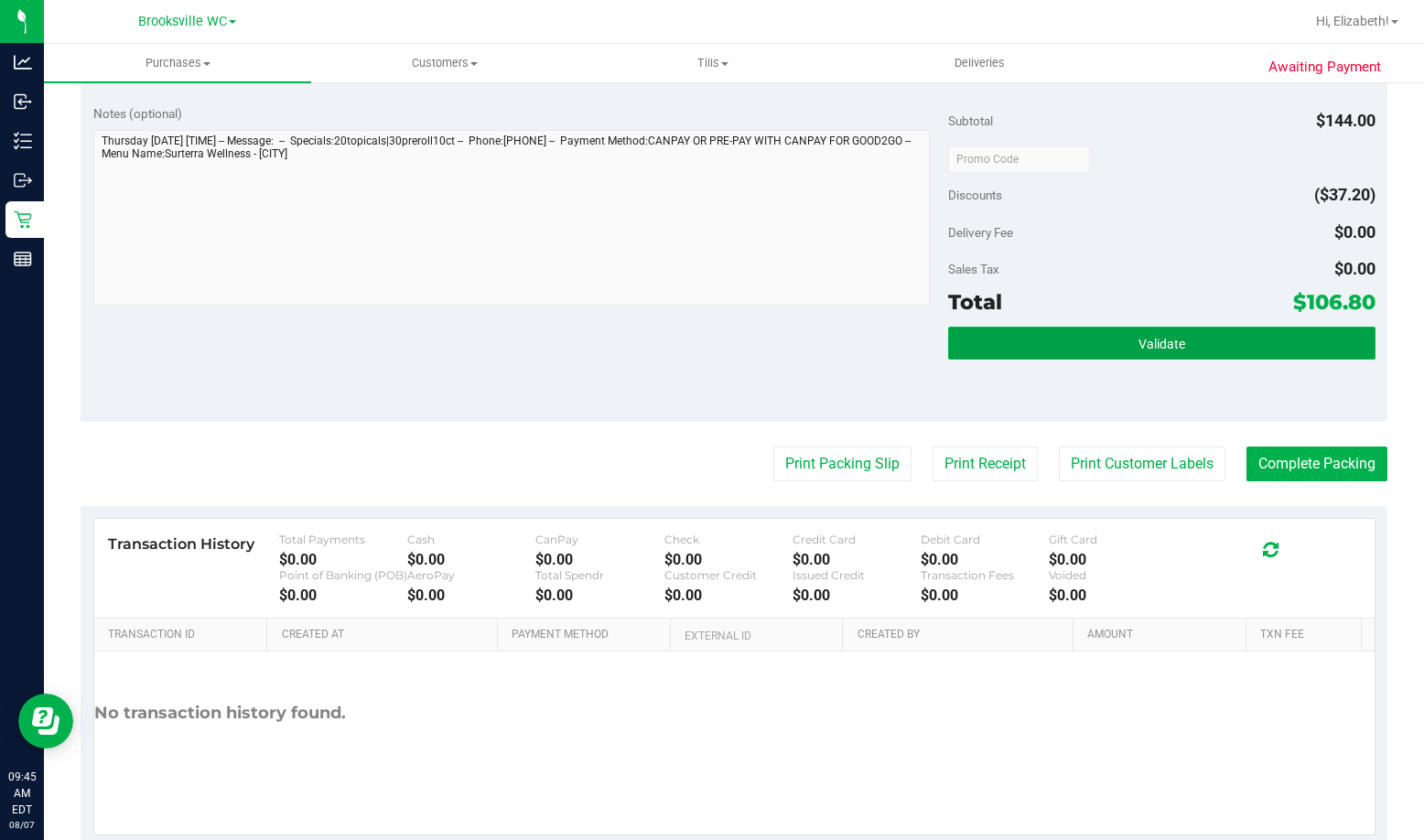 click on "Validate" at bounding box center [1161, 343] 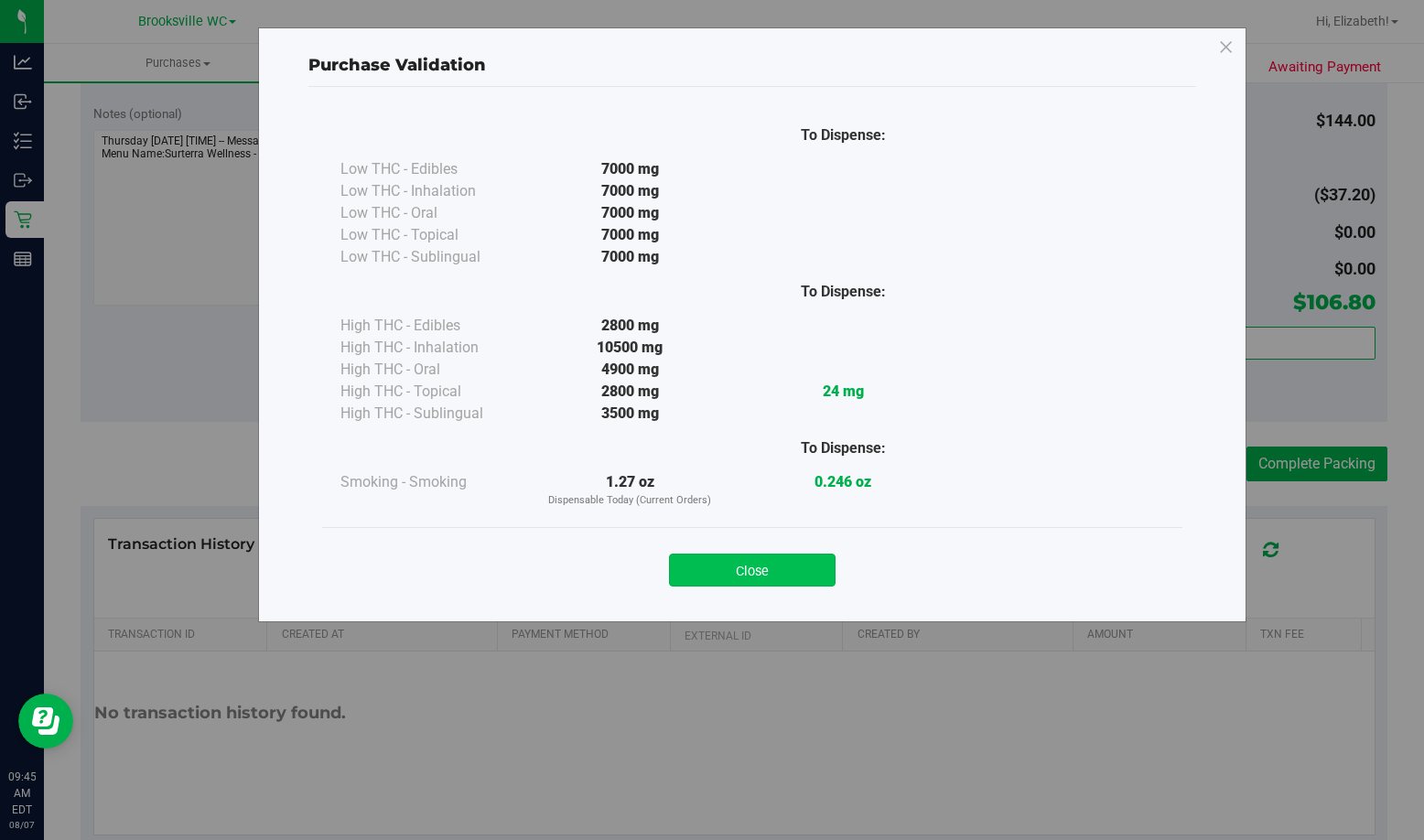click on "Close" at bounding box center (752, 570) 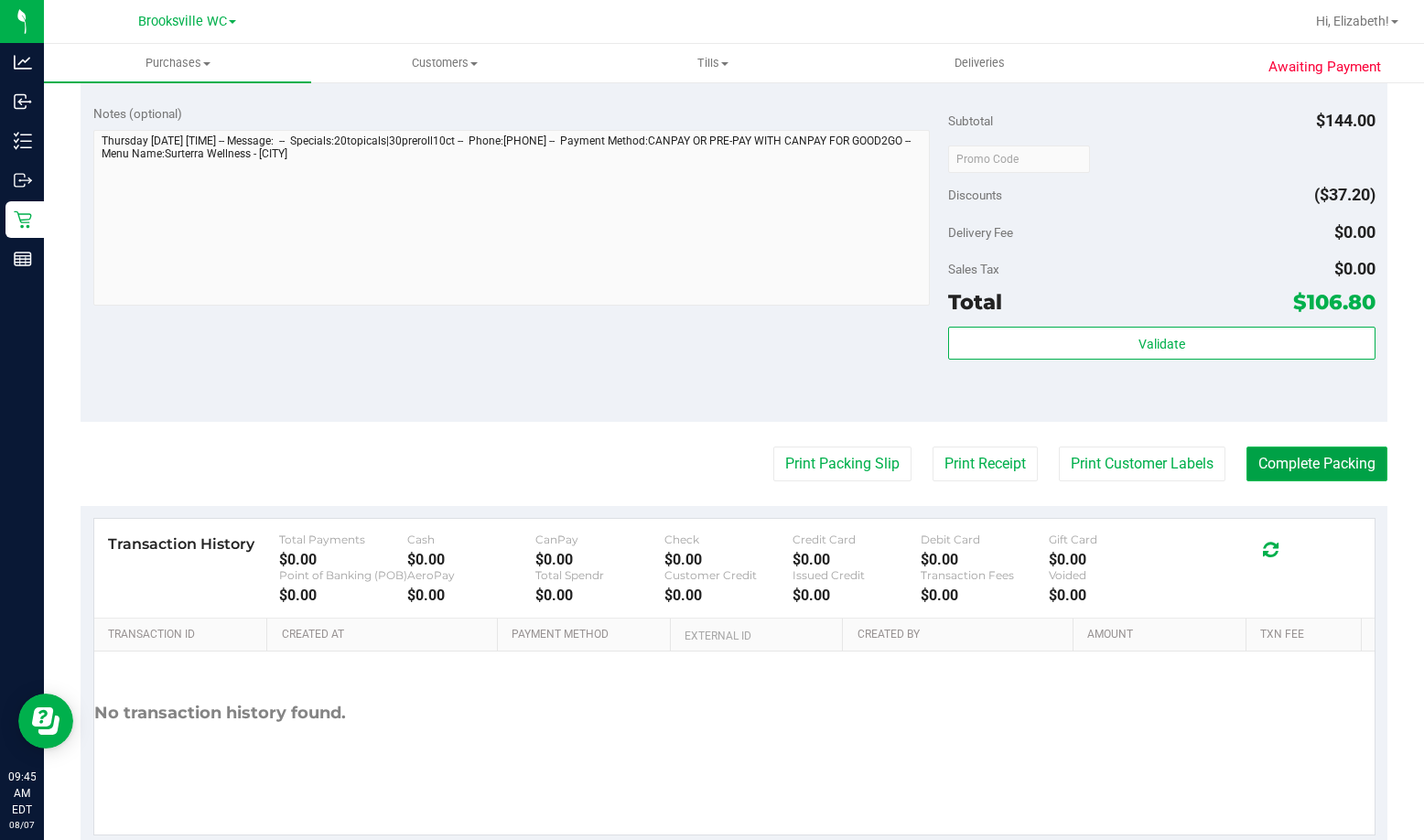 click on "Complete Packing" at bounding box center (1317, 464) 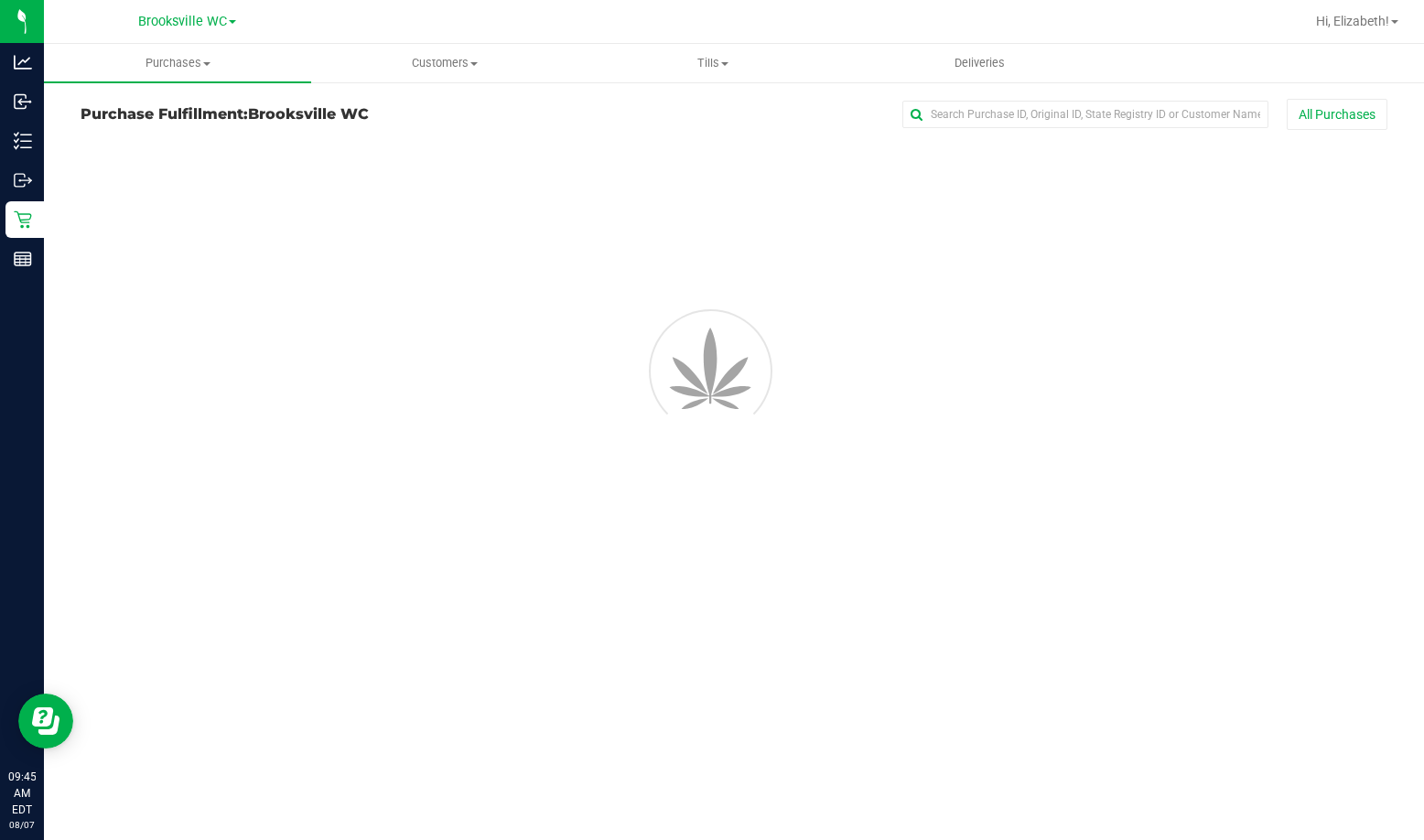 scroll, scrollTop: 0, scrollLeft: 0, axis: both 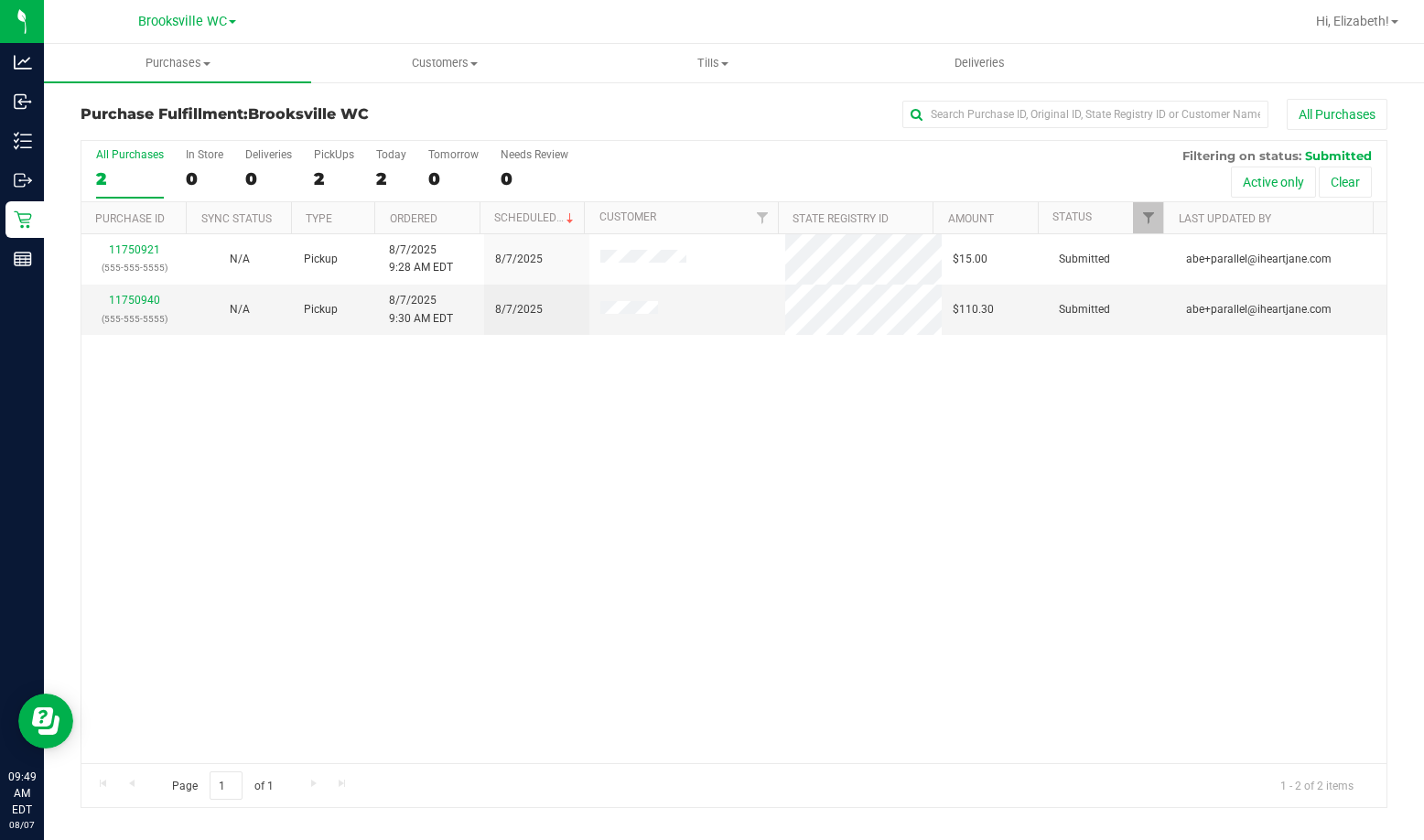 click on "All Purchases" at bounding box center (952, 114) 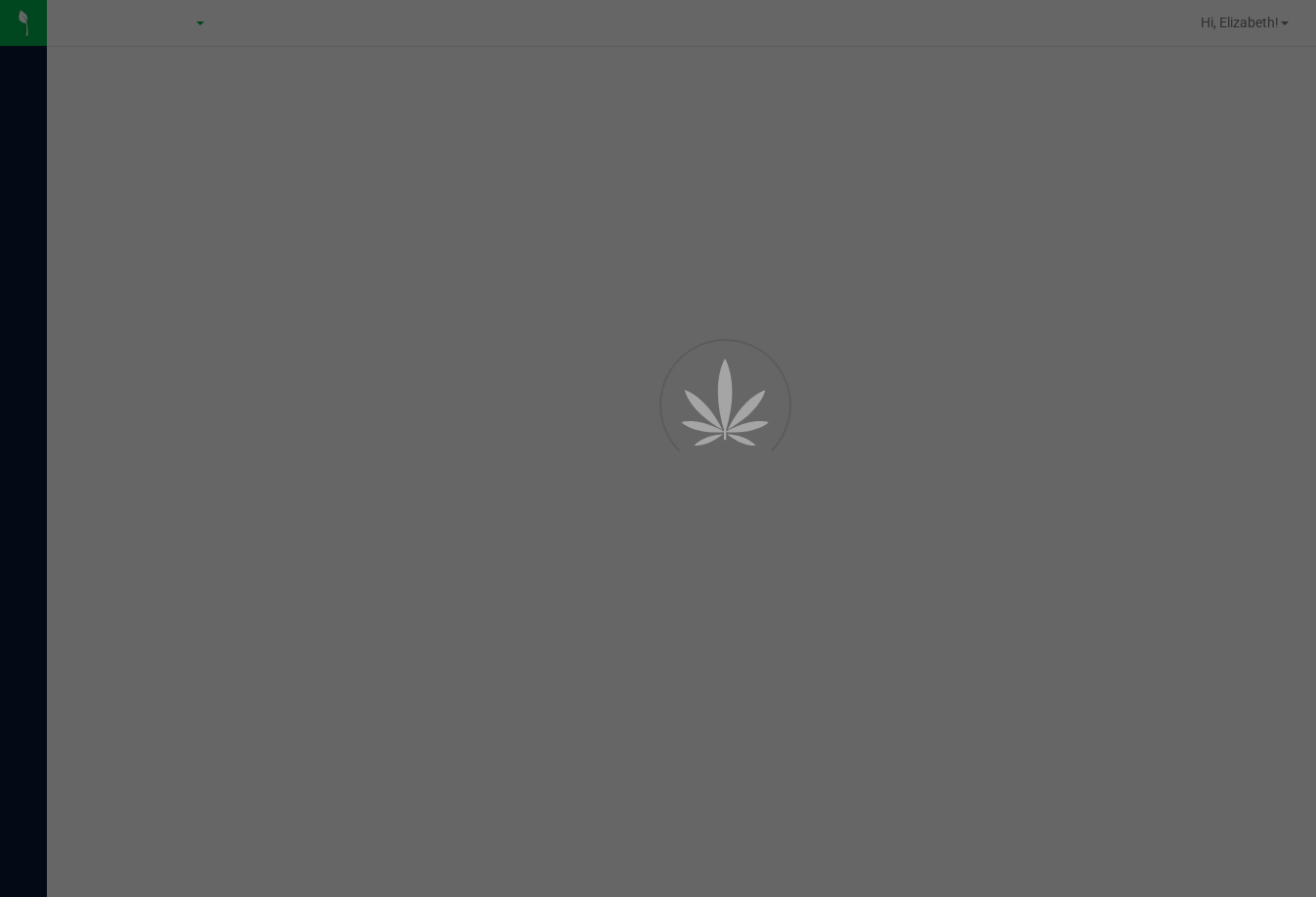 scroll, scrollTop: 0, scrollLeft: 0, axis: both 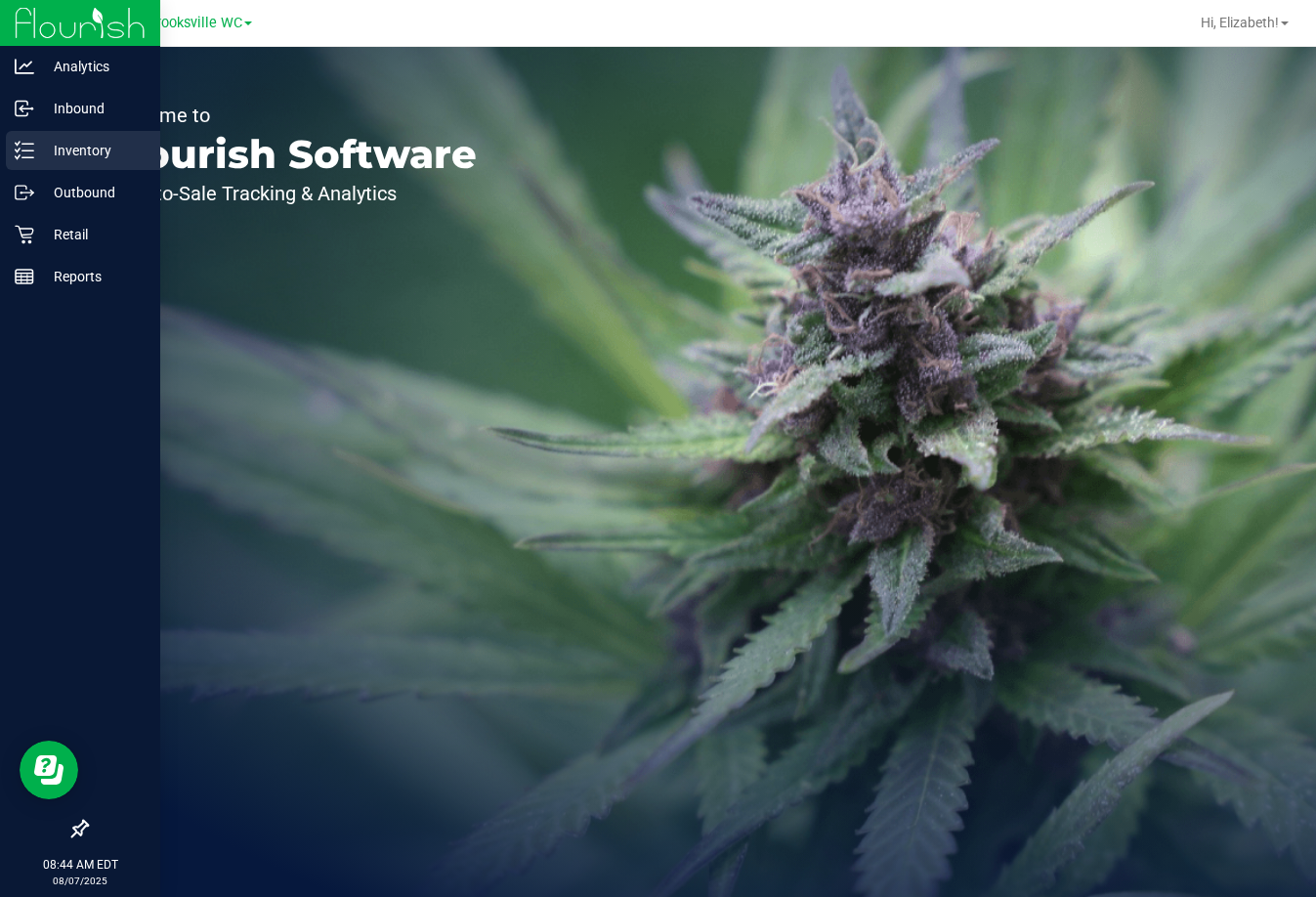click on "Inventory" at bounding box center [93, 150] 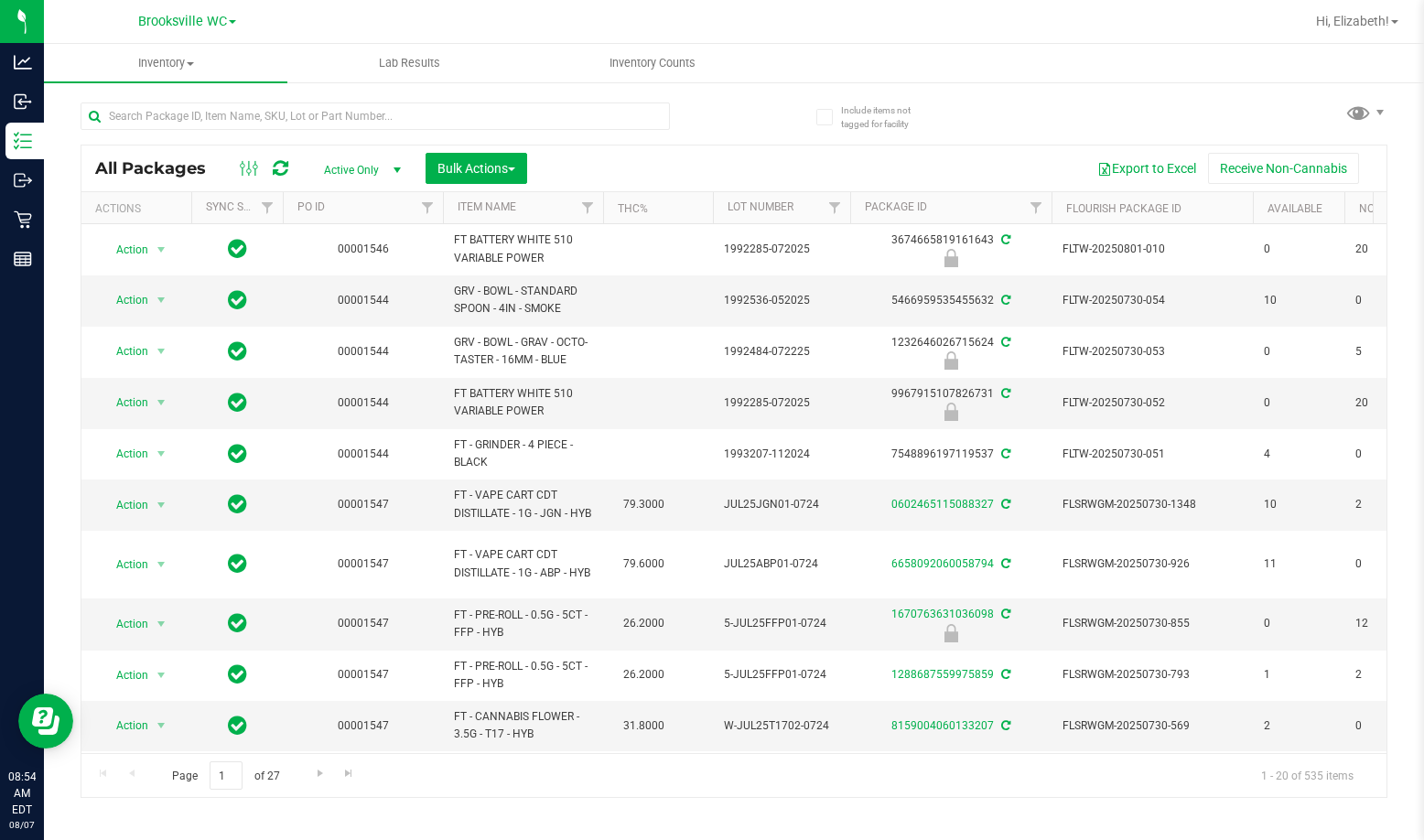 click on "All Packages
Active Only Active Only Lab Samples Locked All External Internal
Bulk Actions
Add to manufacturing run
Add to outbound order
Combine packages
Combine packages (lot)" at bounding box center [734, 168] 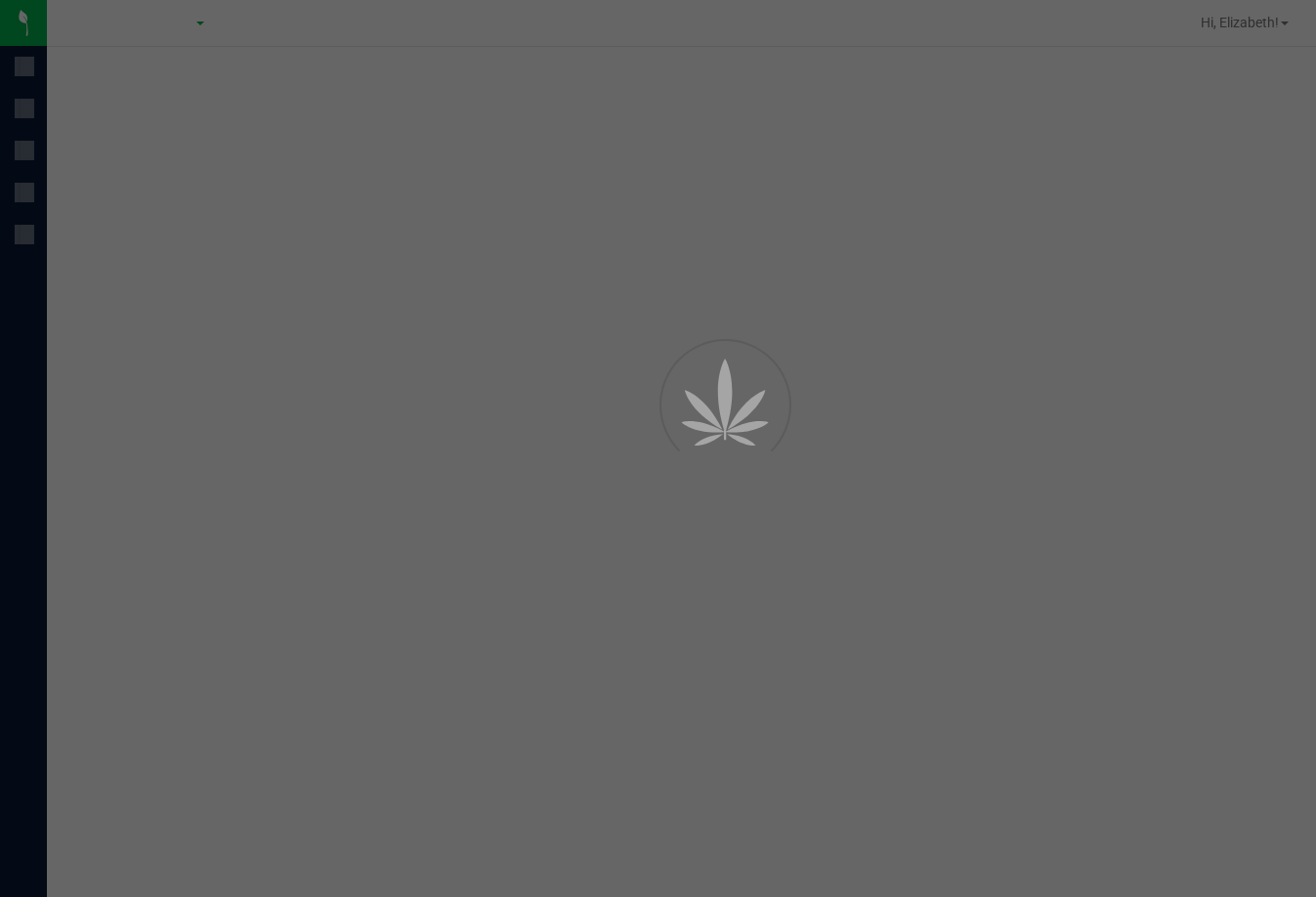scroll, scrollTop: 0, scrollLeft: 0, axis: both 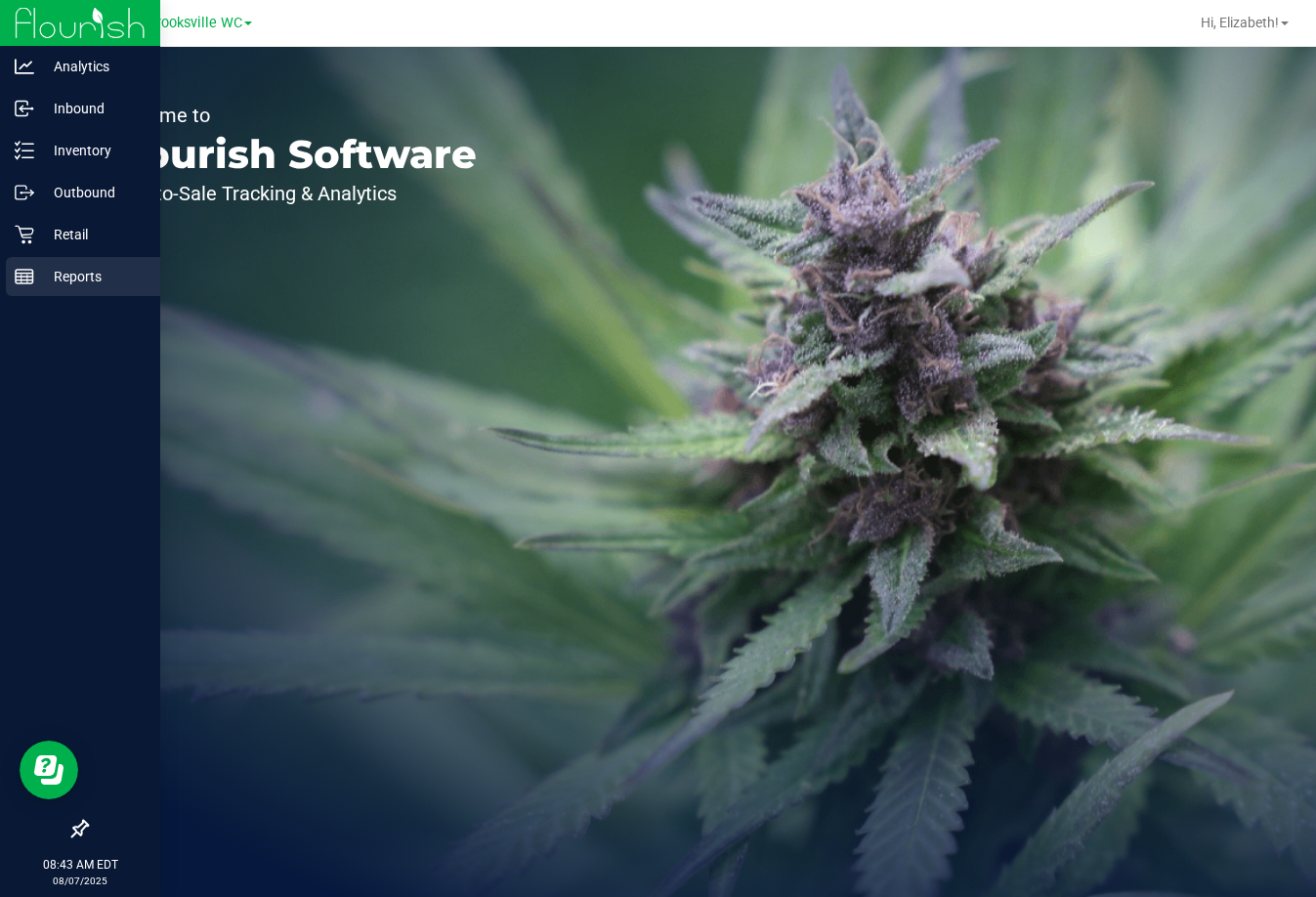 click on "Reports" at bounding box center [93, 277] 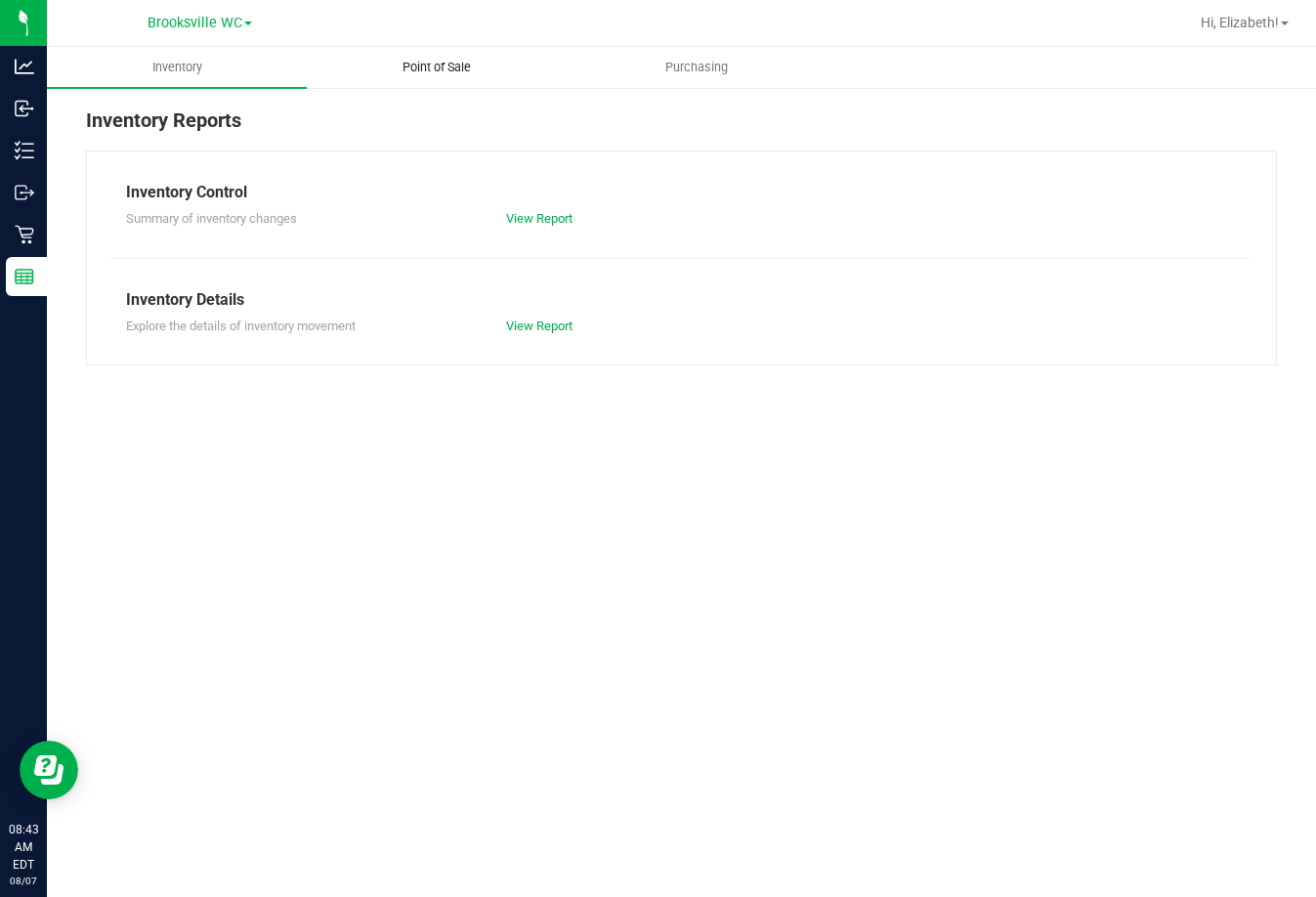 click on "Point of Sale" at bounding box center (437, 67) 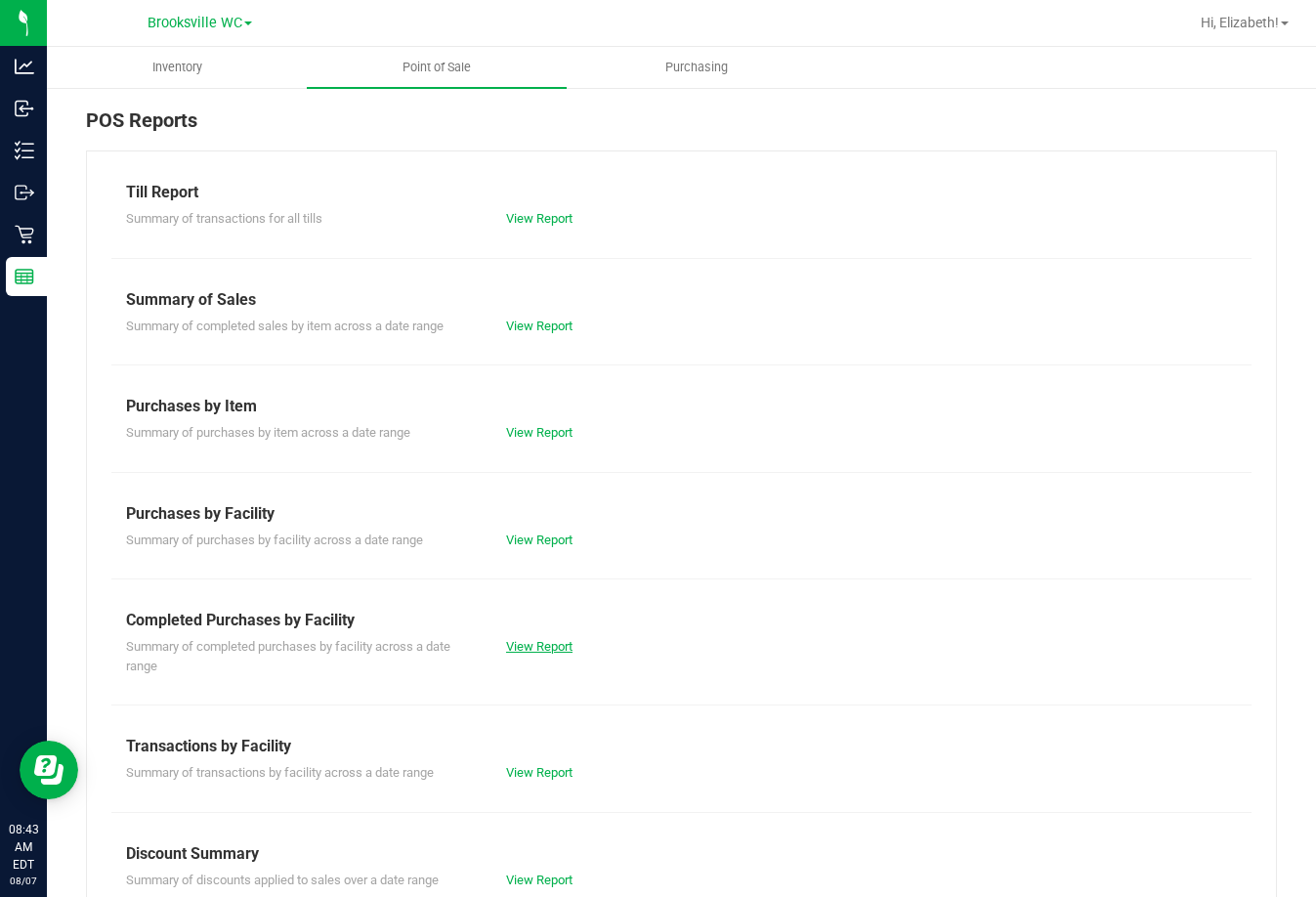 click on "Summary of completed purchases by facility across a date range
View Report" at bounding box center [681, 654] 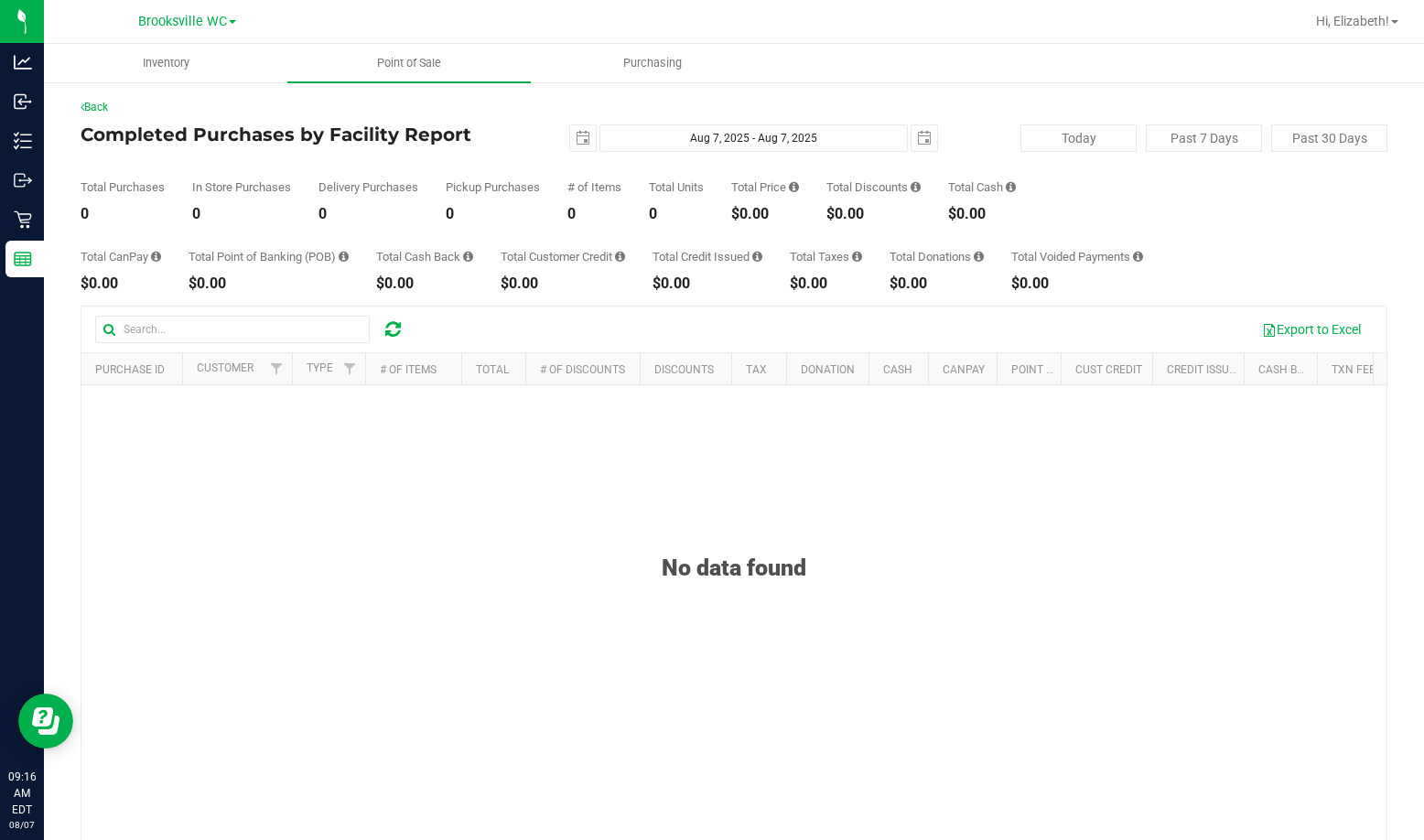 click on "2025-08-07
Aug 7, 2025 - Aug 7, 2025
2025-08-07" at bounding box center [727, 138] 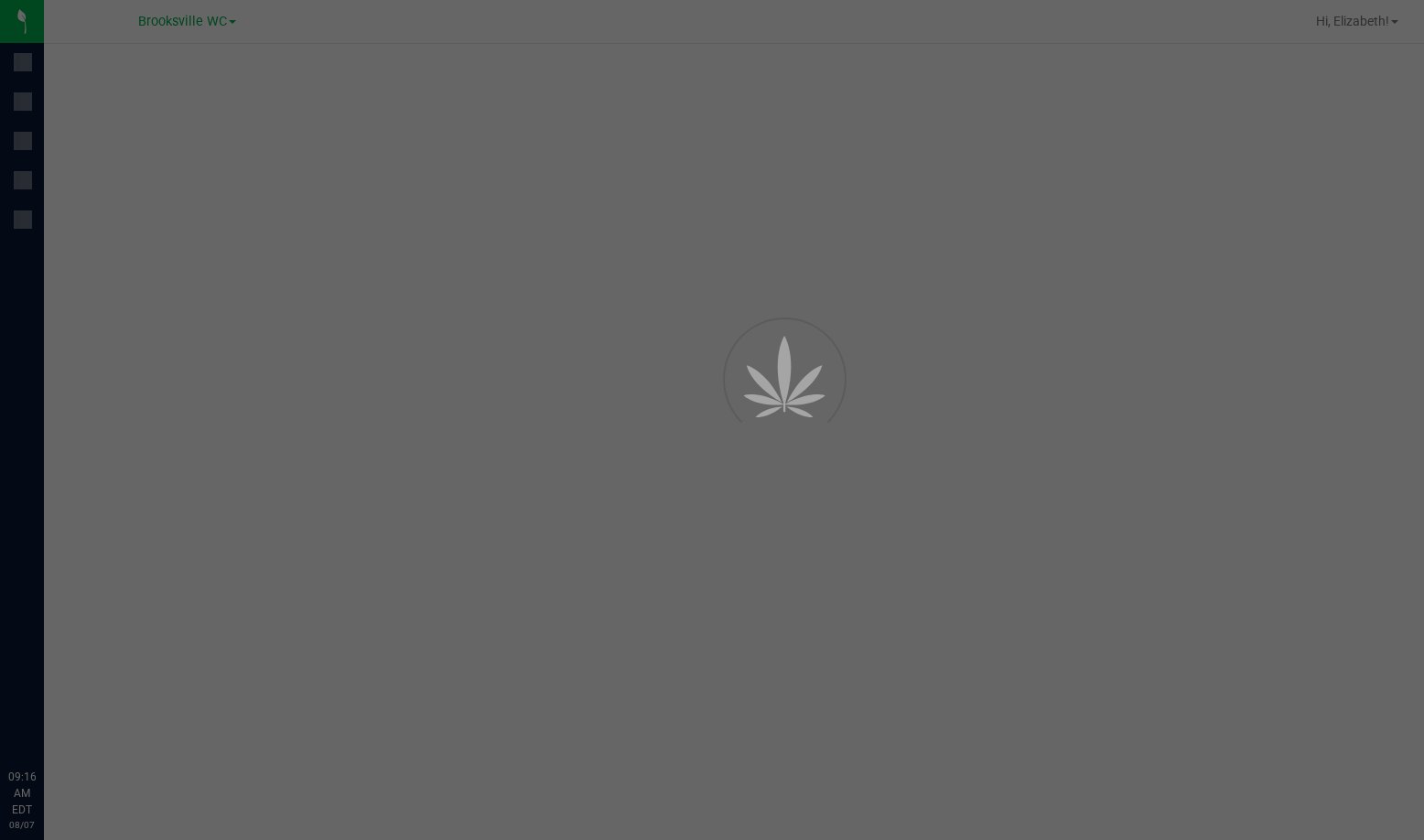 scroll, scrollTop: 0, scrollLeft: 0, axis: both 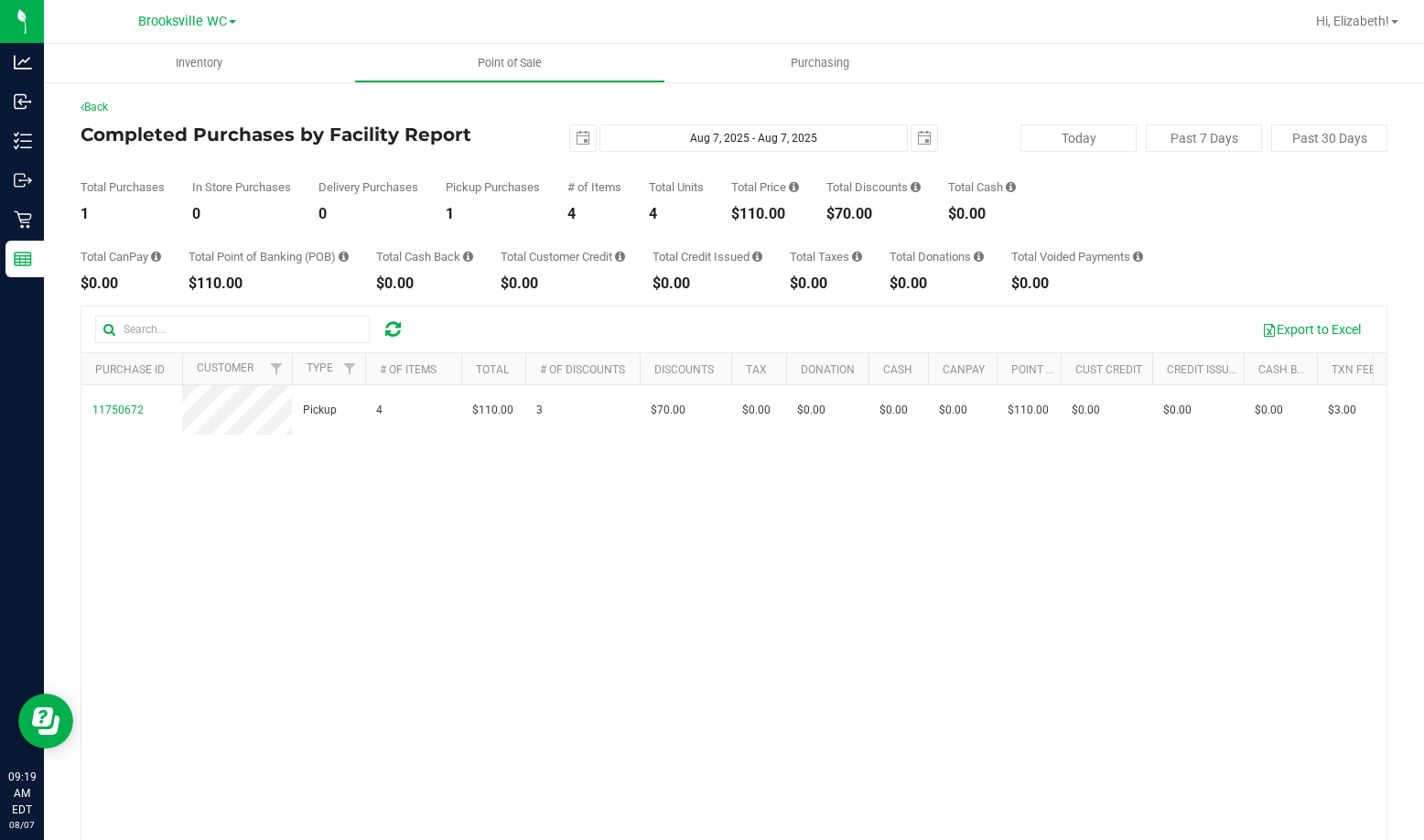 click on "Total CanPay
$0.00
Total Point of Banking (POB)
$110.00
Total Cash Back
$0.00
Total Customer Credit
$0.00
Total Credit Issued
$0.00
Total Taxes
$0.00" at bounding box center (734, 256) 